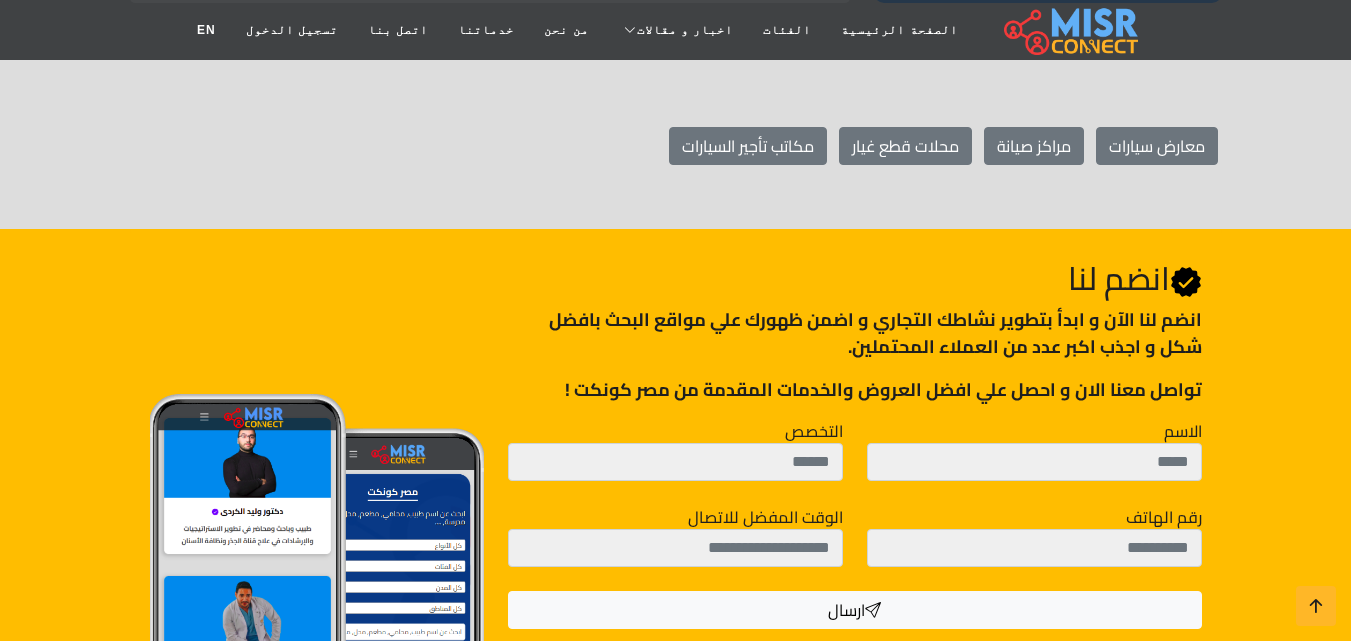 scroll, scrollTop: 2394, scrollLeft: 0, axis: vertical 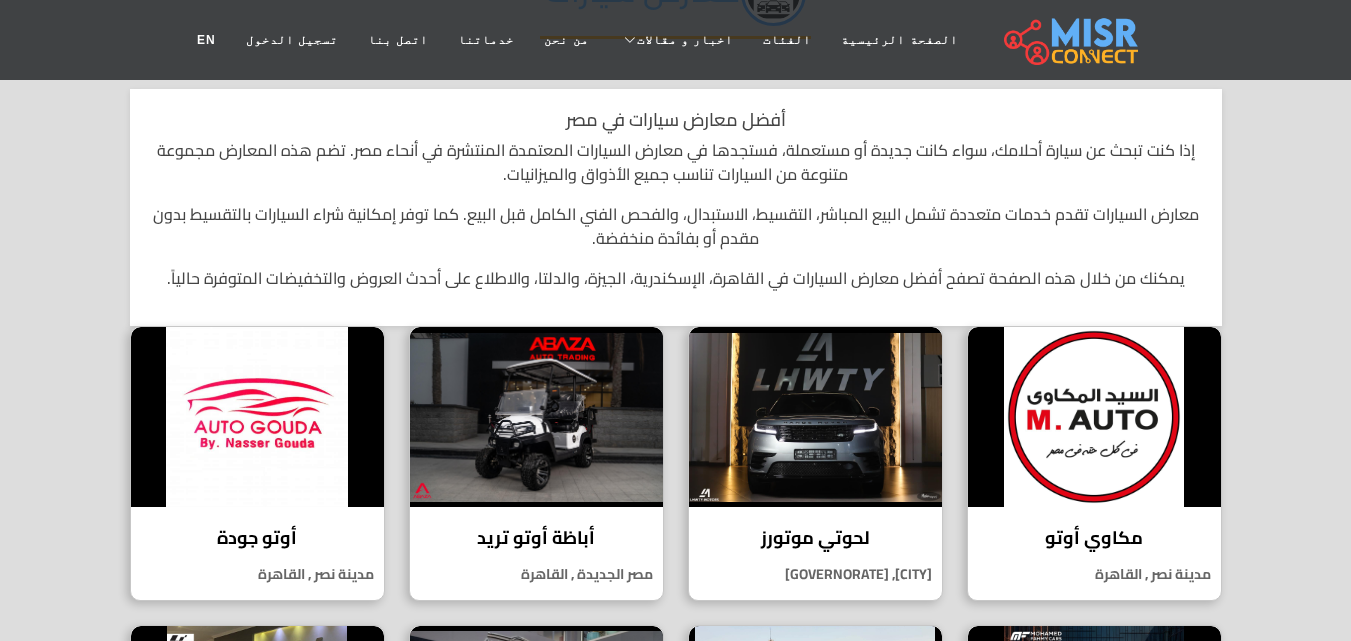 select on "****" 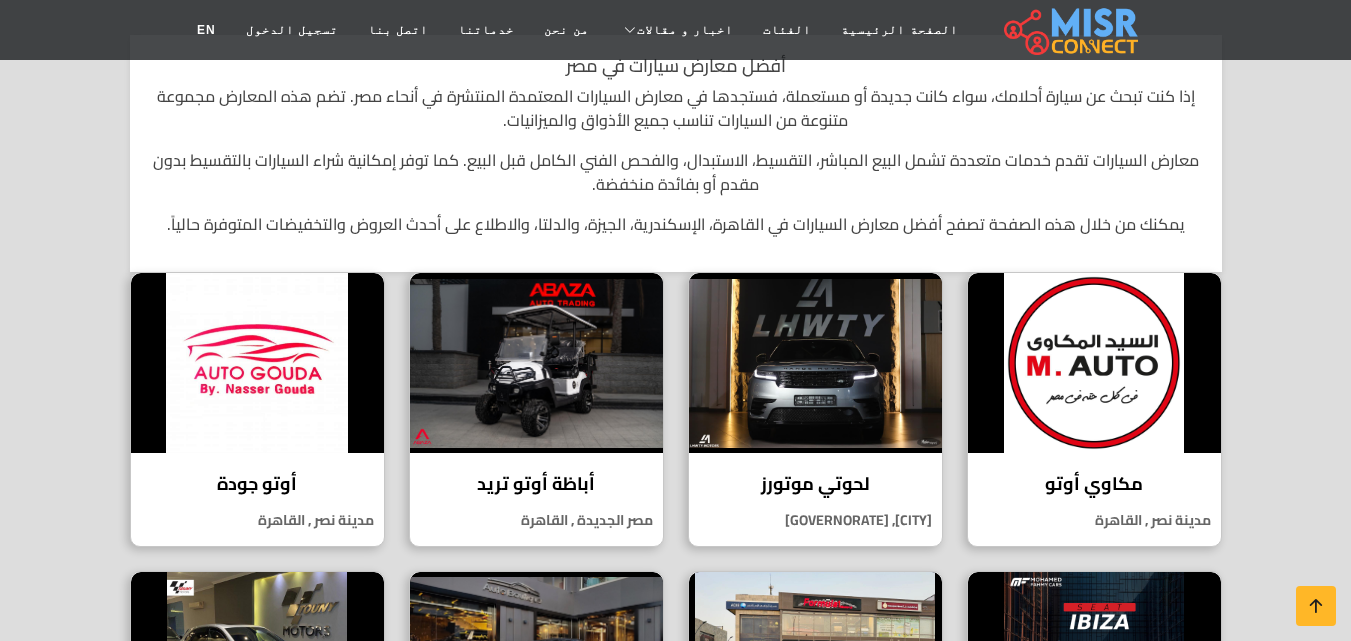 scroll, scrollTop: 560, scrollLeft: 0, axis: vertical 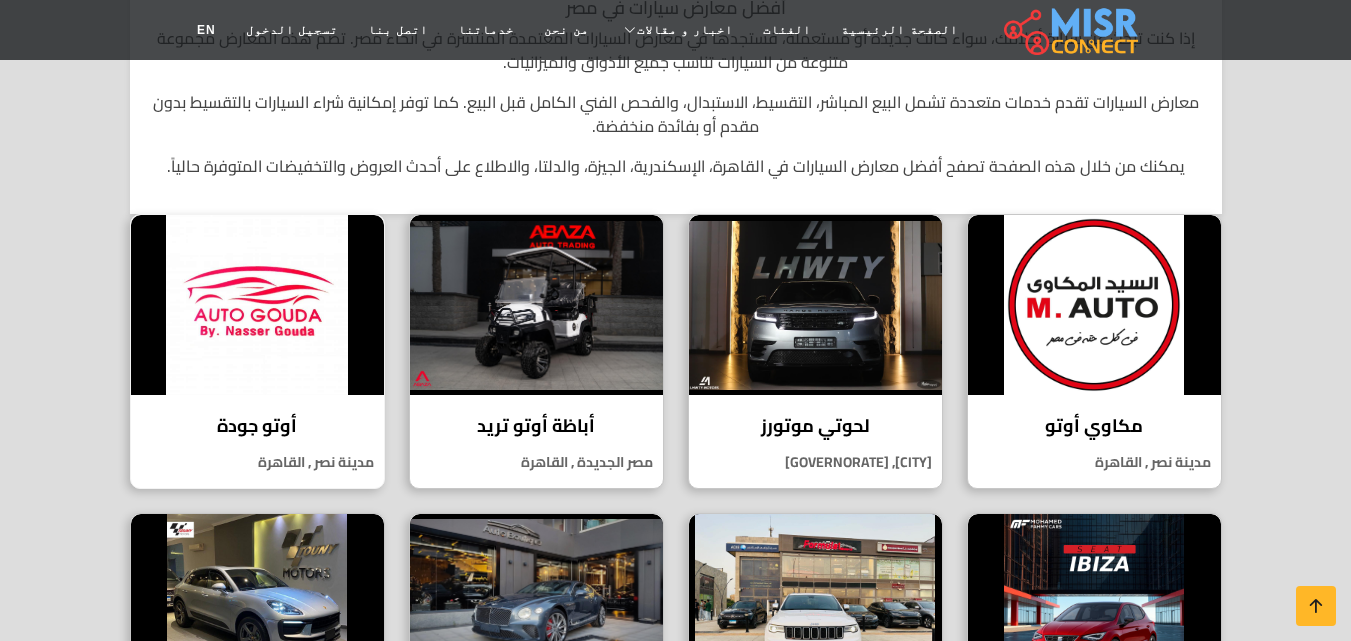 click at bounding box center [257, 305] 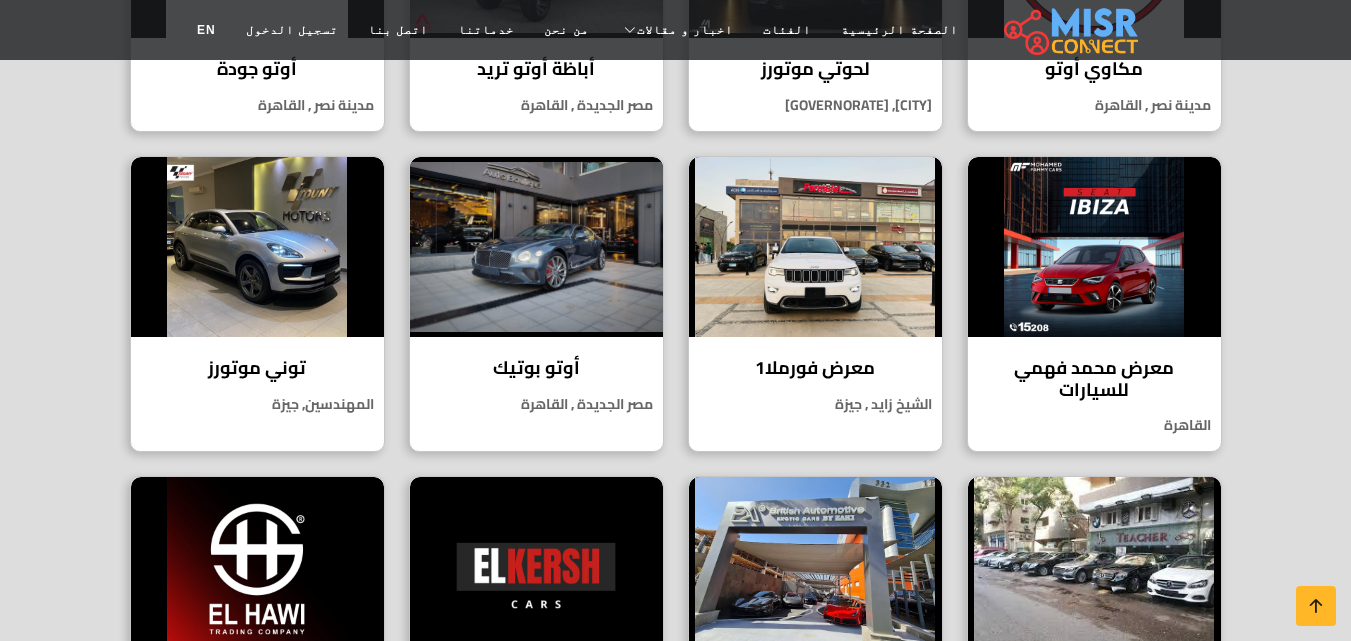 scroll, scrollTop: 960, scrollLeft: 0, axis: vertical 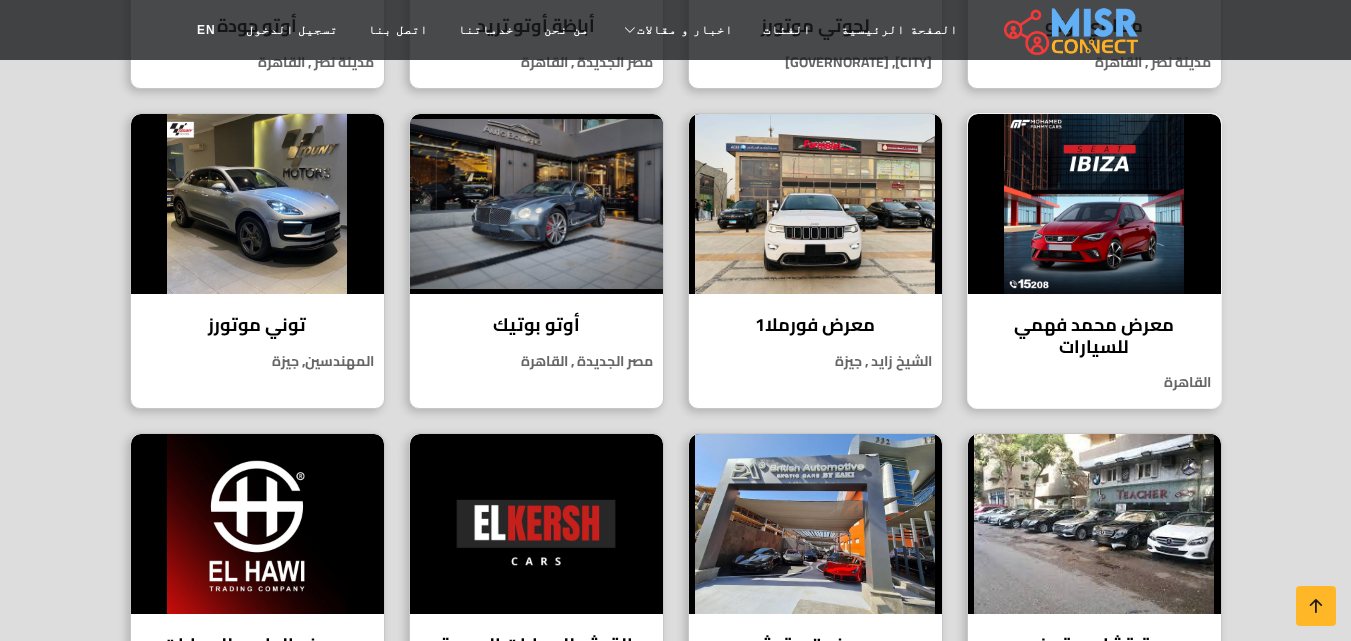 click at bounding box center (1094, 204) 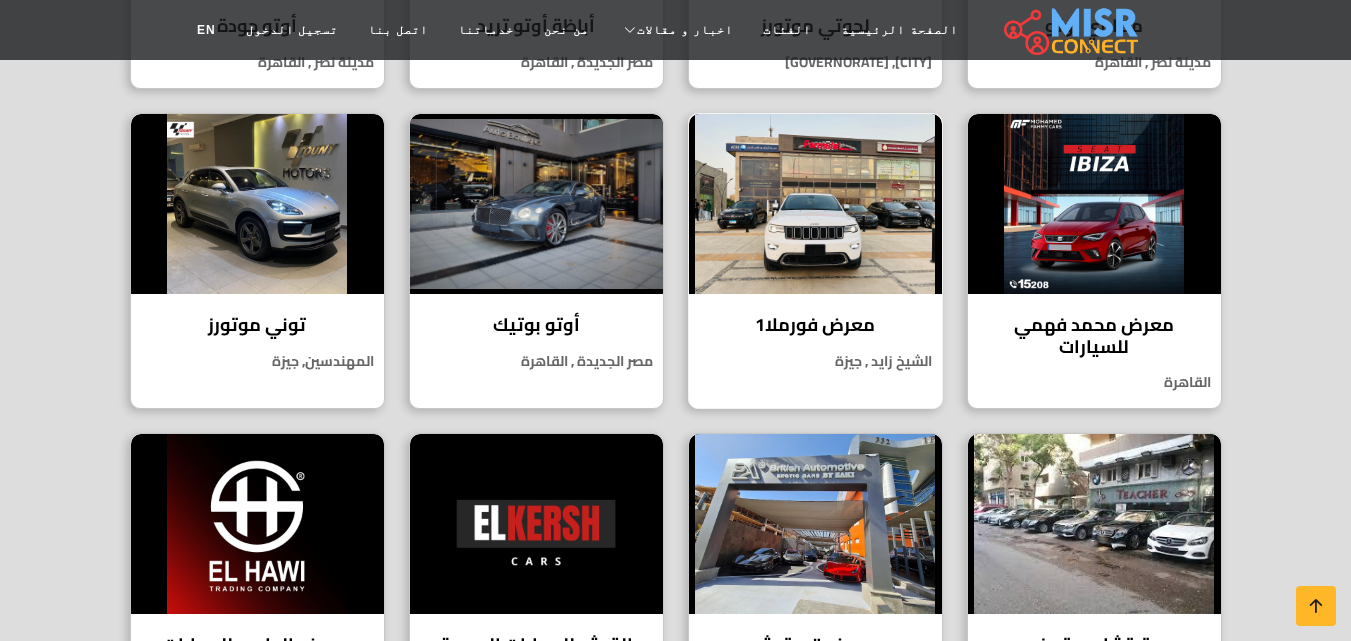 click at bounding box center [815, 204] 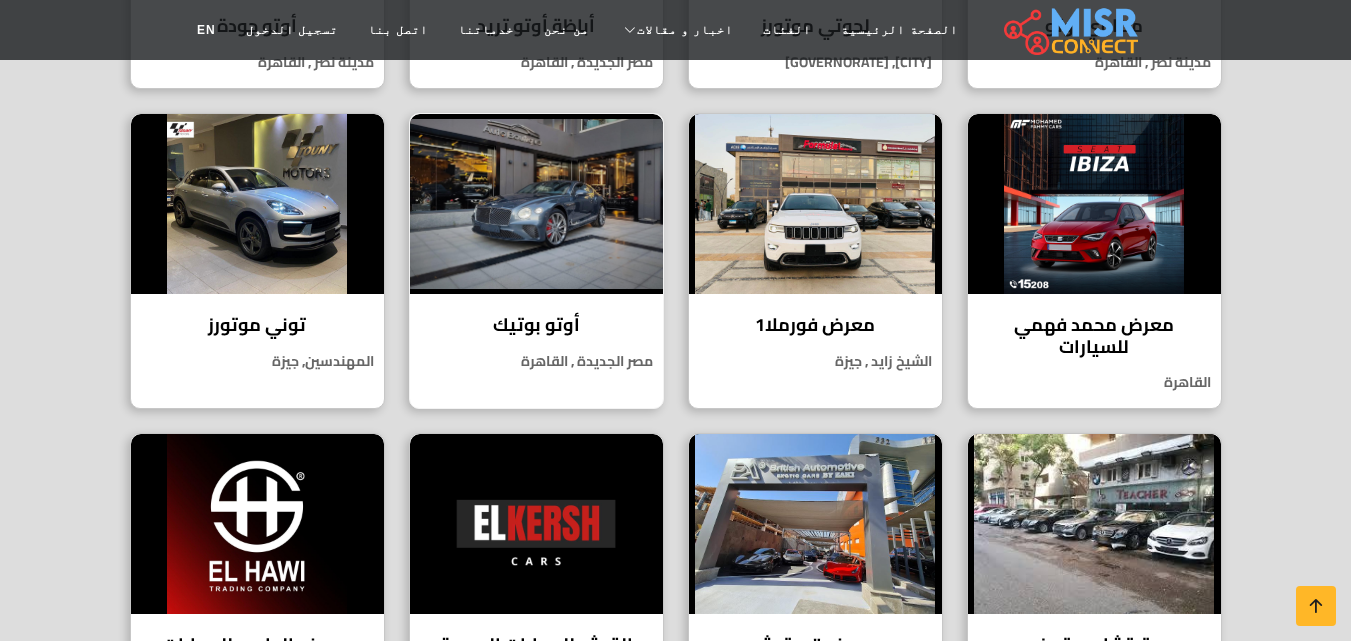 click at bounding box center [536, 204] 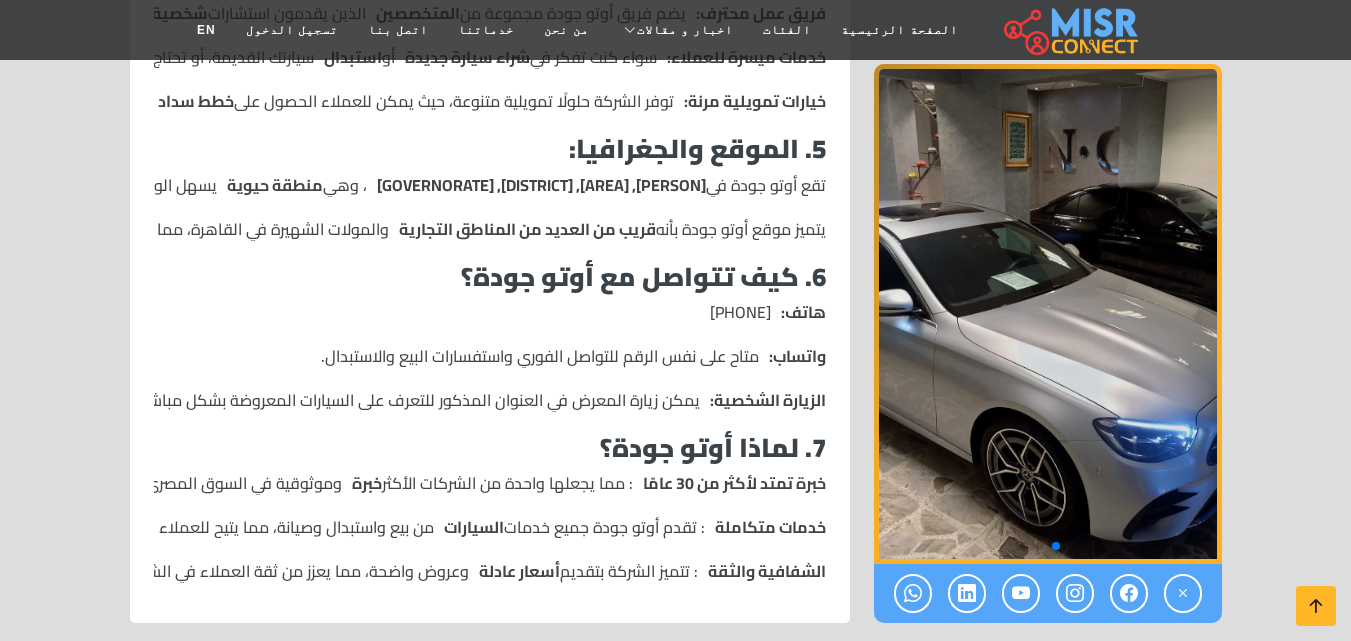 scroll, scrollTop: 1680, scrollLeft: 0, axis: vertical 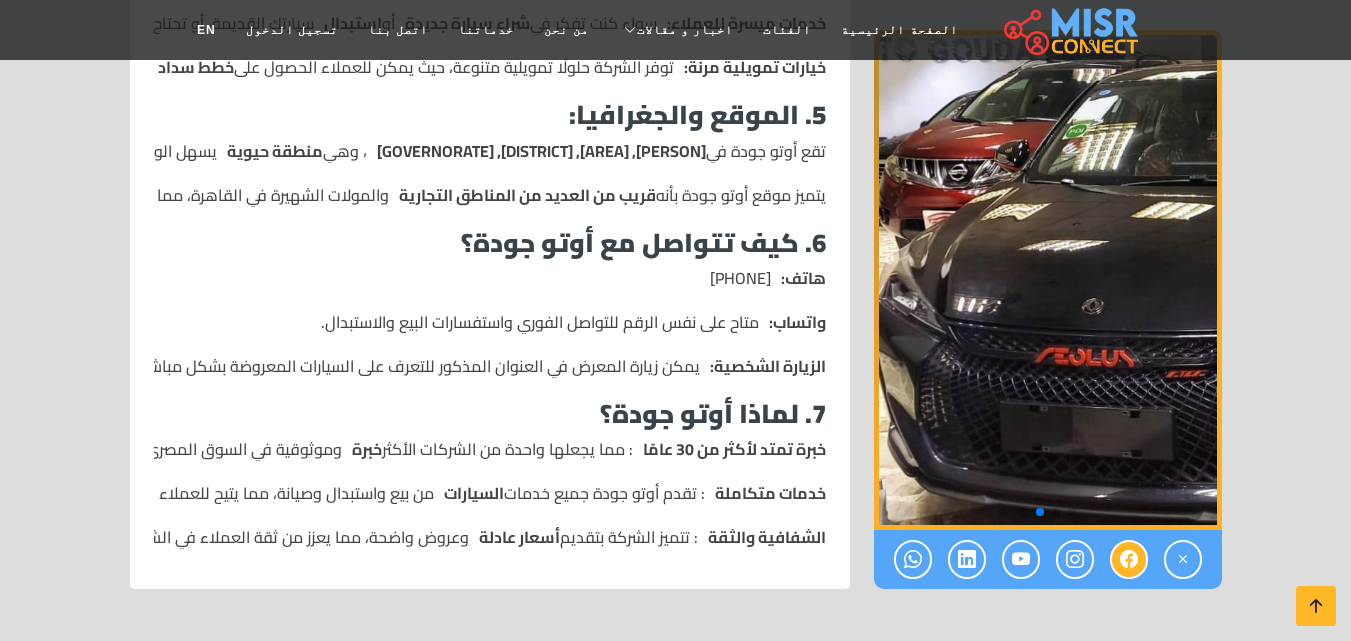 click at bounding box center (1129, 559) 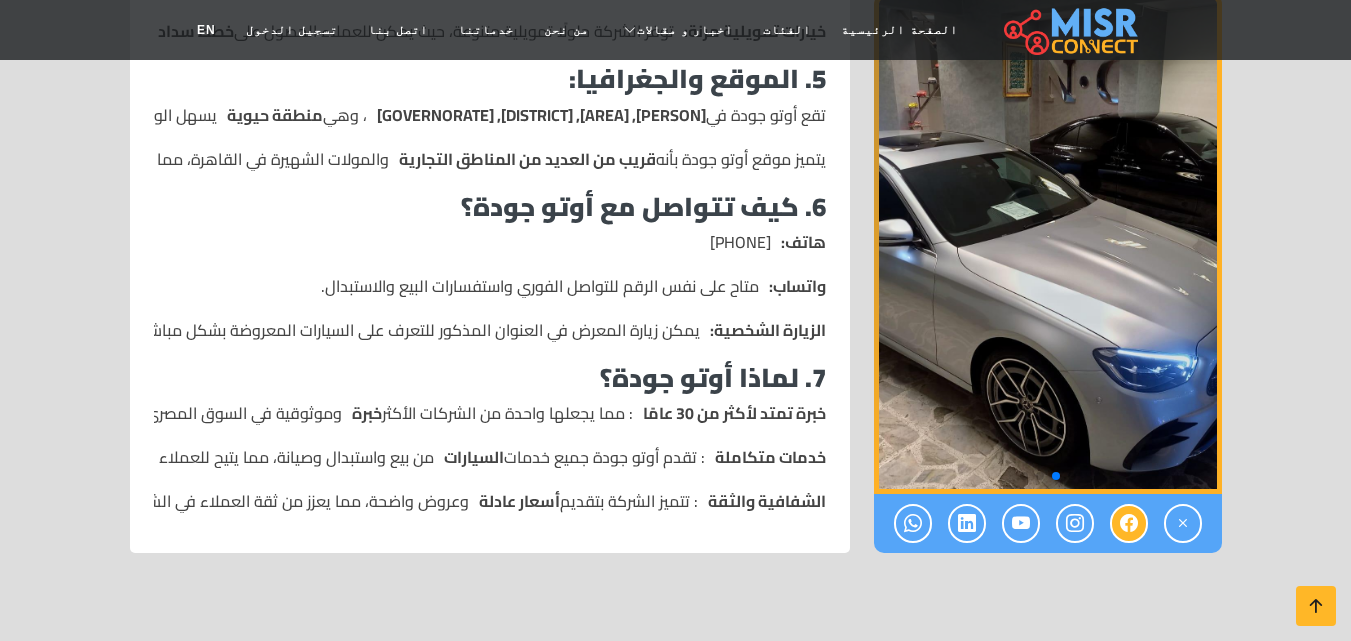 scroll, scrollTop: 1720, scrollLeft: 0, axis: vertical 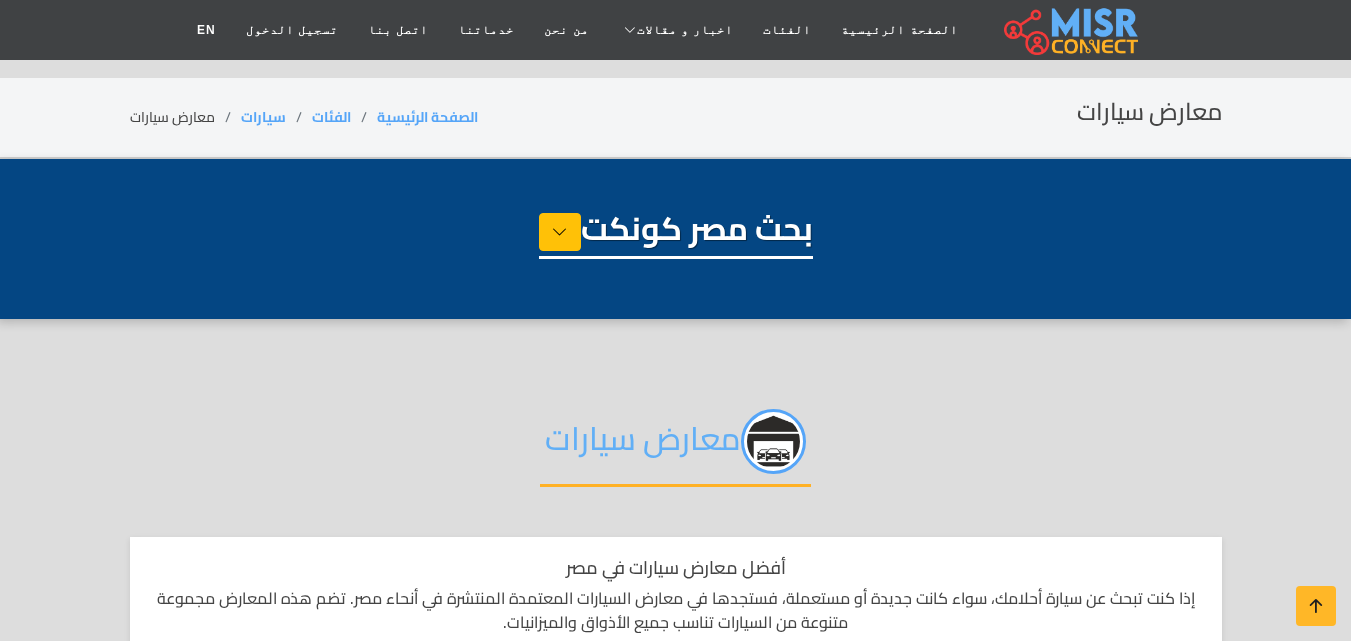 select on "****" 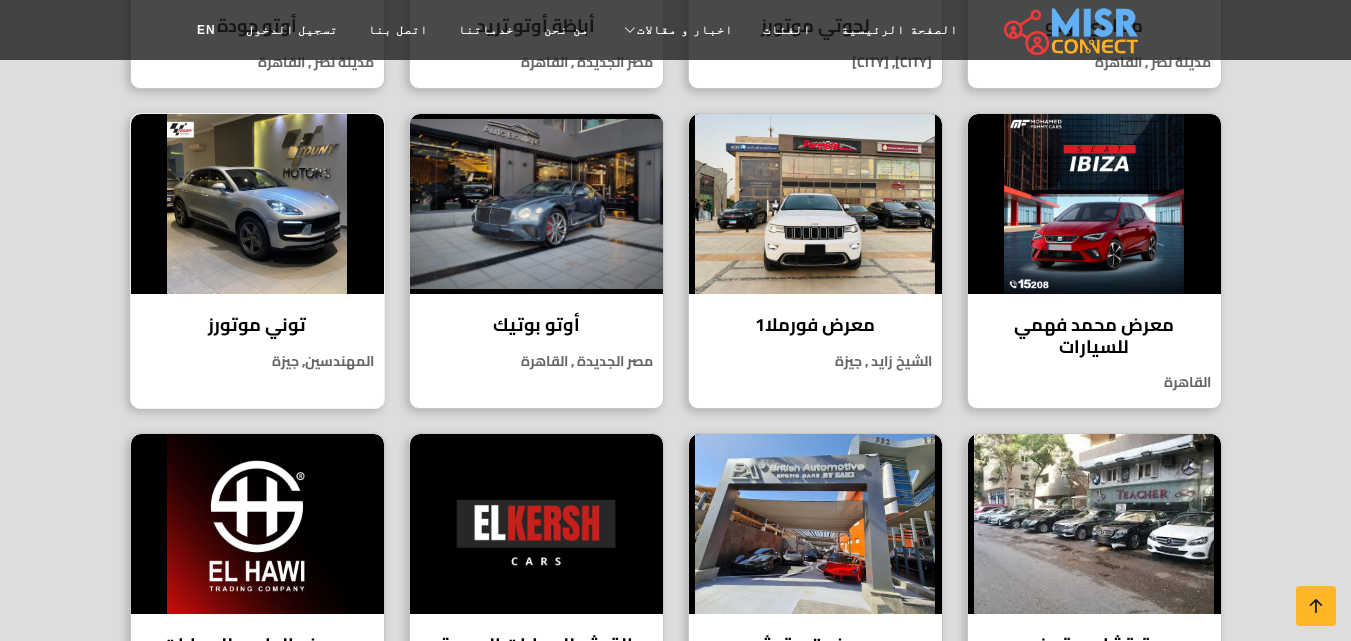 click at bounding box center (257, 204) 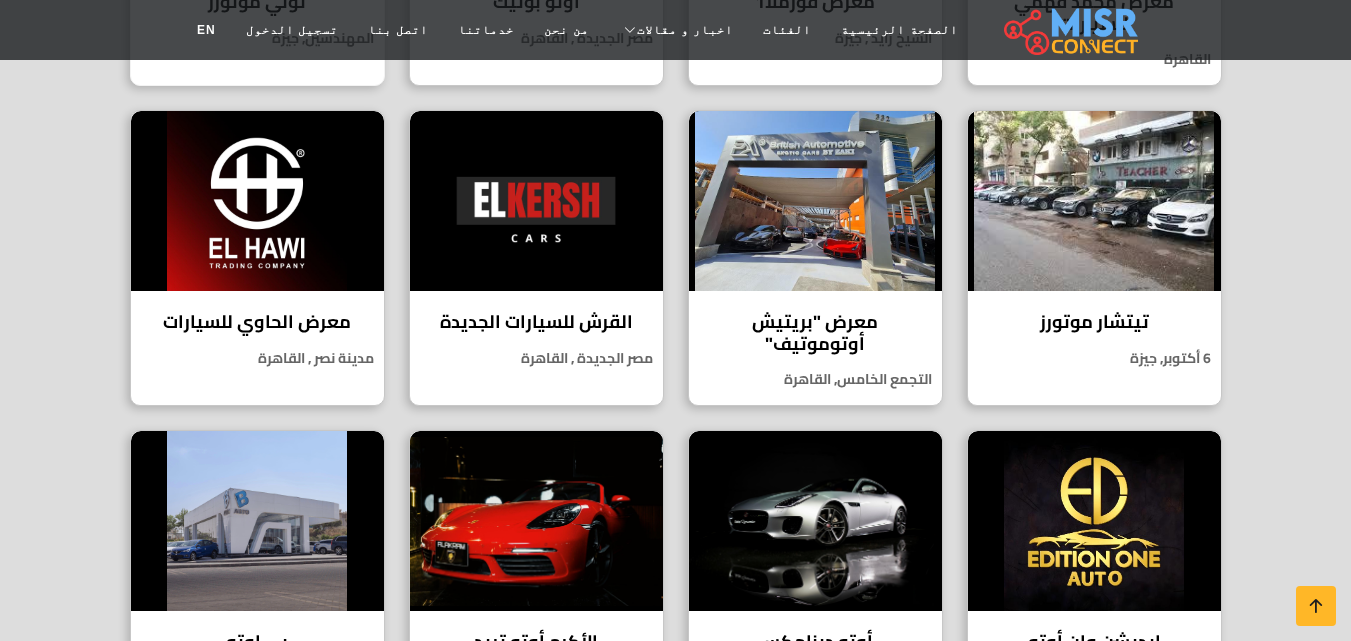 scroll, scrollTop: 1320, scrollLeft: 0, axis: vertical 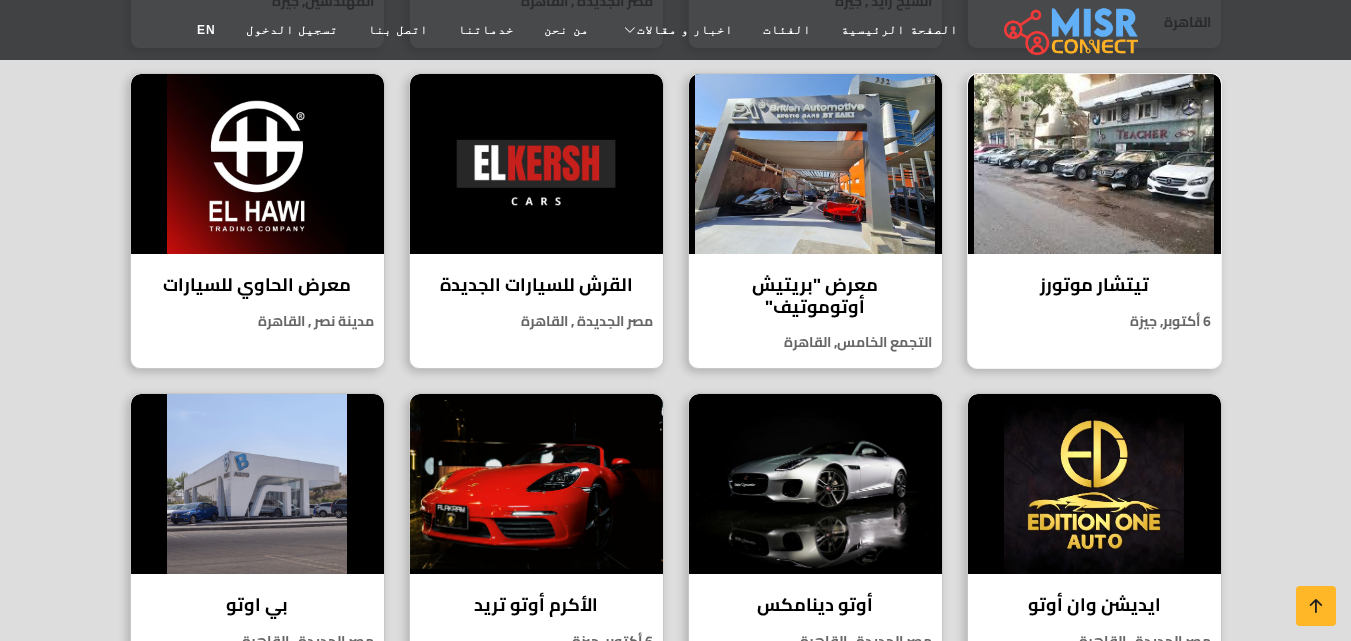 click at bounding box center (1094, 164) 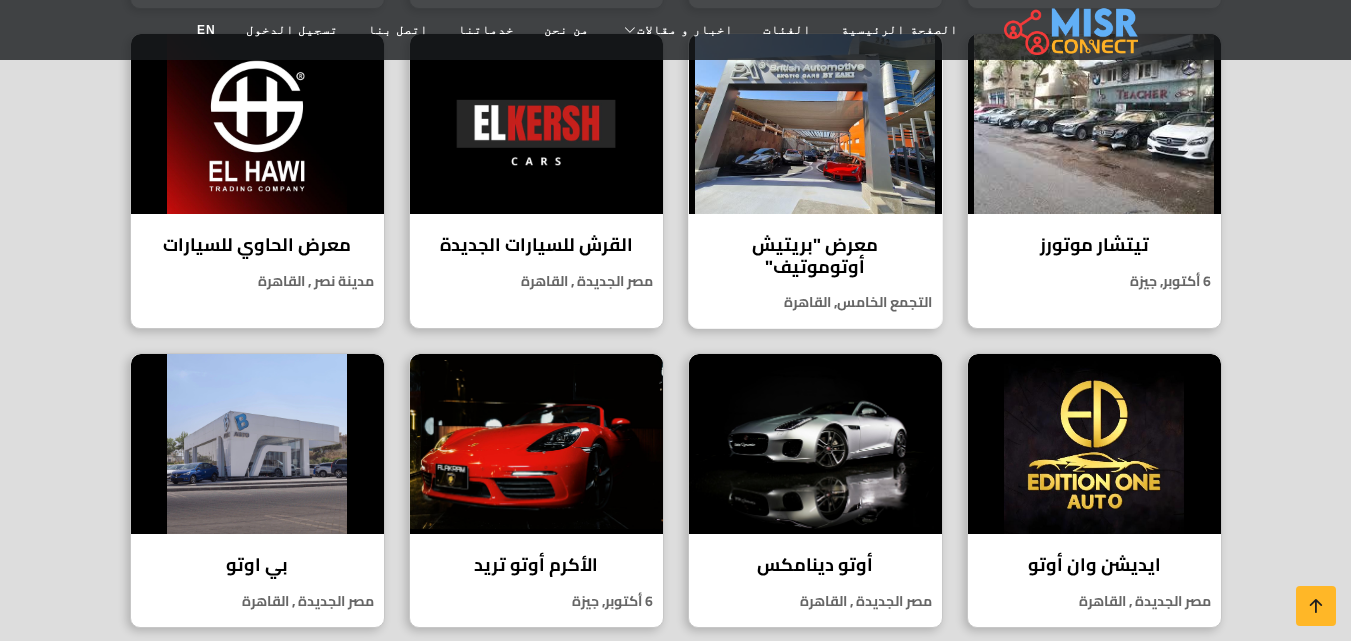 click at bounding box center [815, 124] 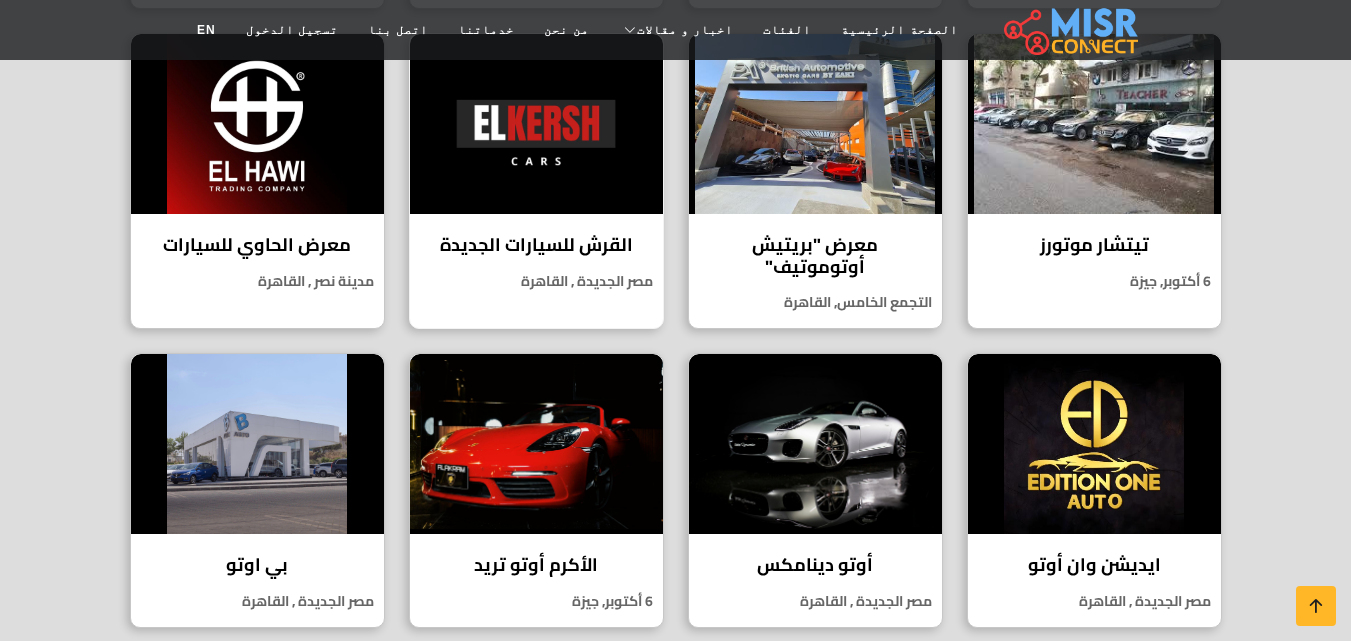 drag, startPoint x: 801, startPoint y: 141, endPoint x: 496, endPoint y: 130, distance: 305.1983 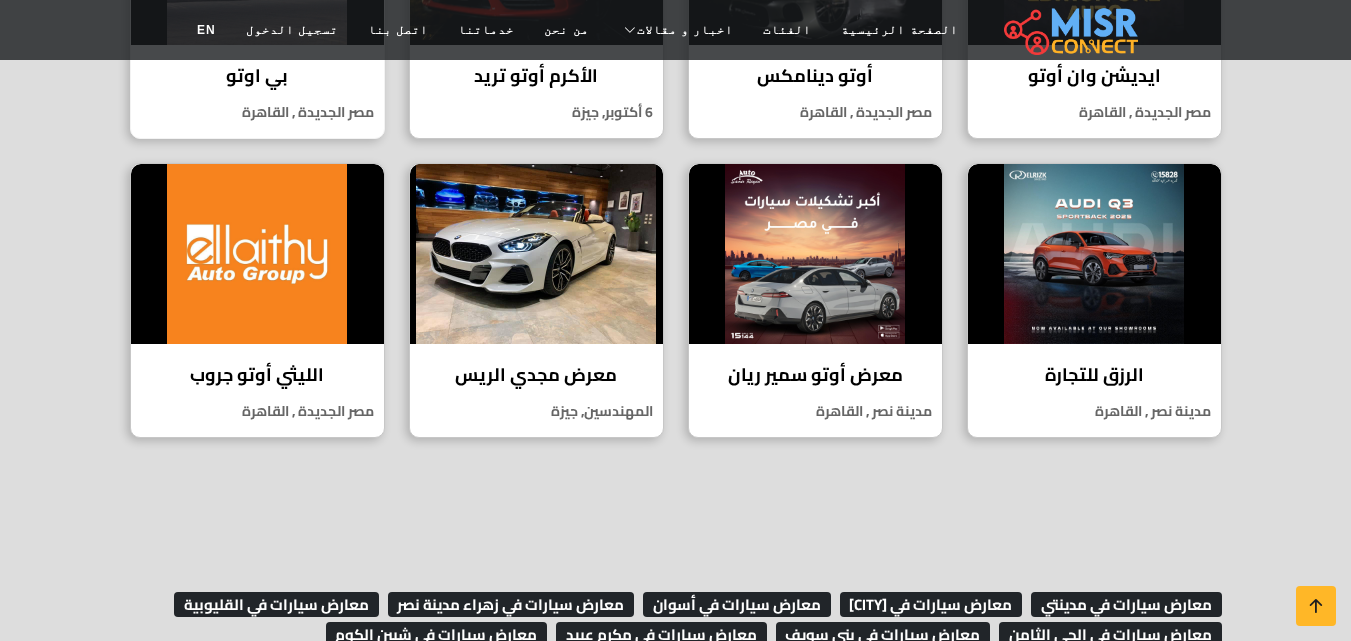 scroll, scrollTop: 1800, scrollLeft: 0, axis: vertical 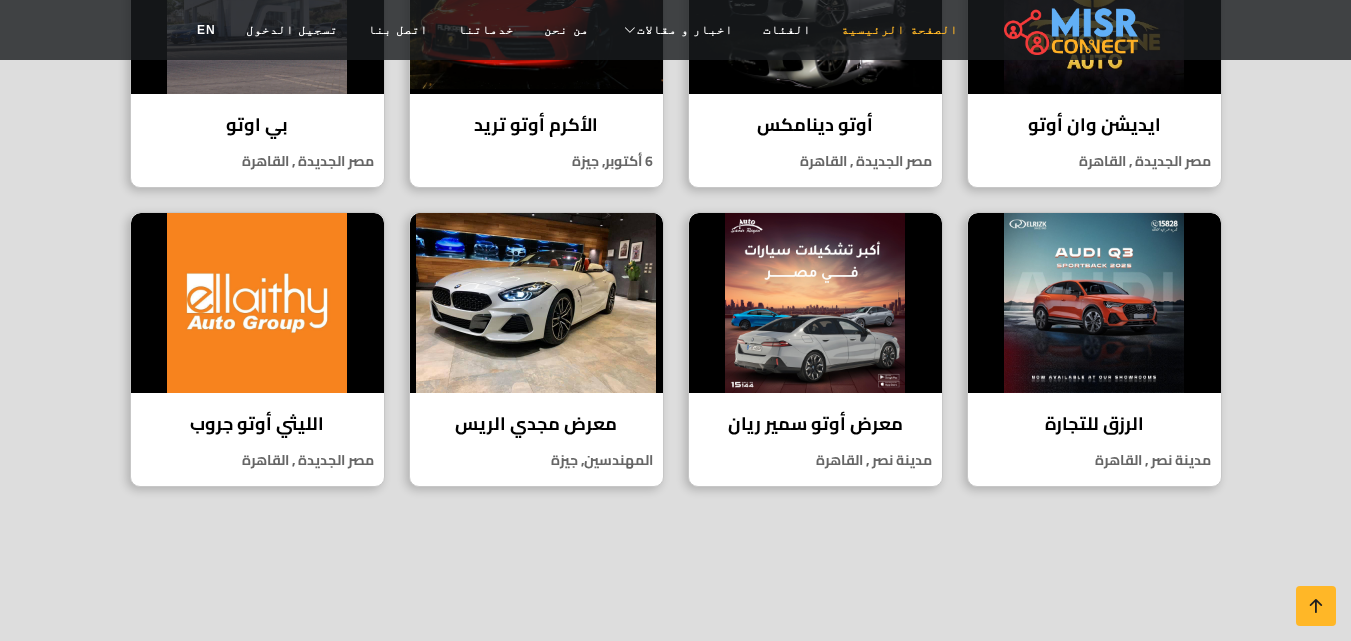 click on "الصفحة الرئيسية" at bounding box center (899, 30) 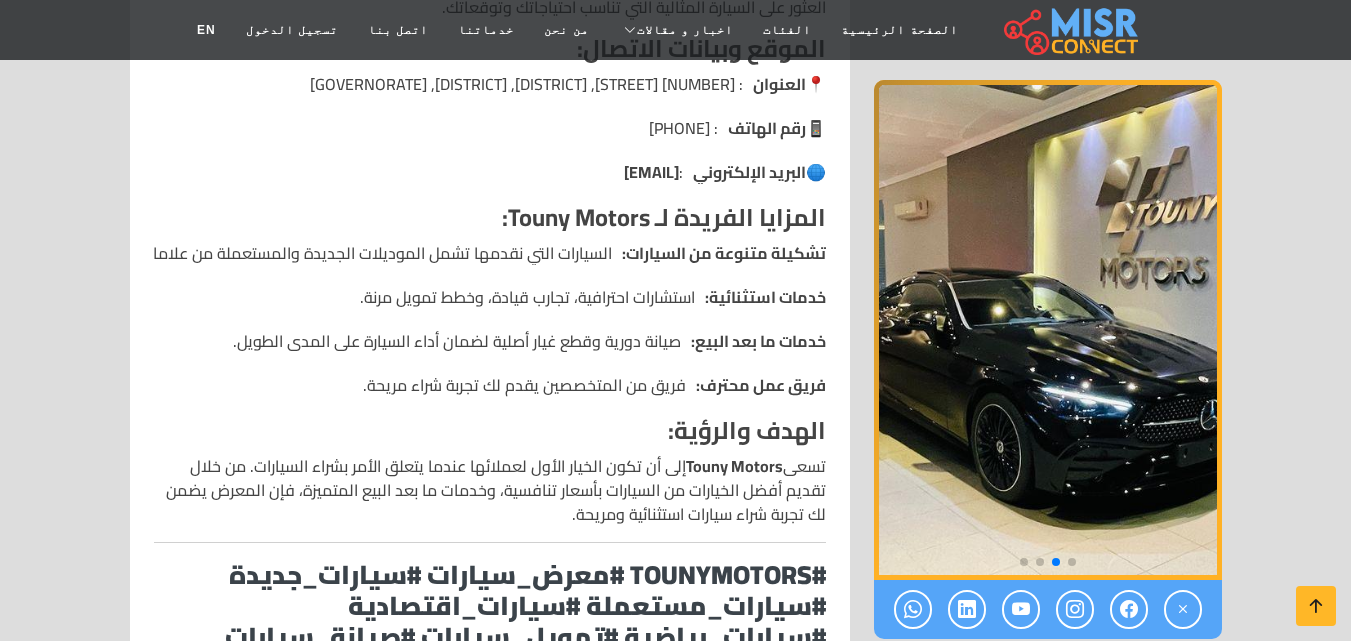 scroll, scrollTop: 1640, scrollLeft: 0, axis: vertical 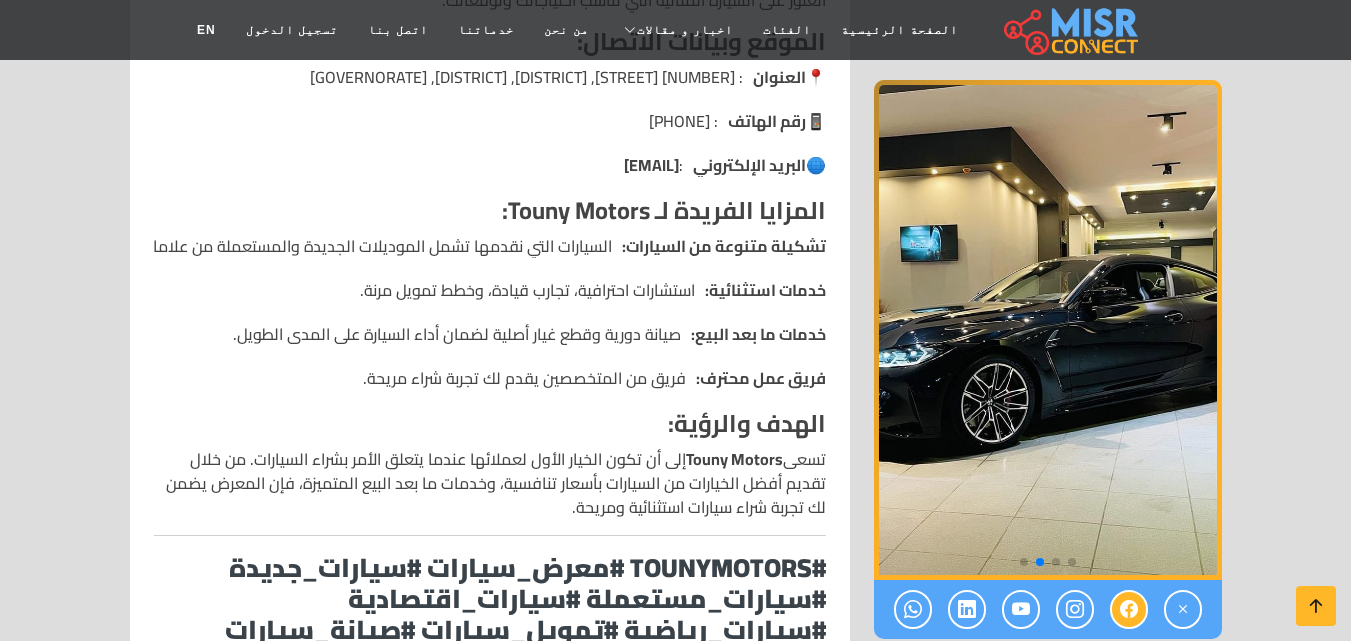 click at bounding box center [1129, 609] 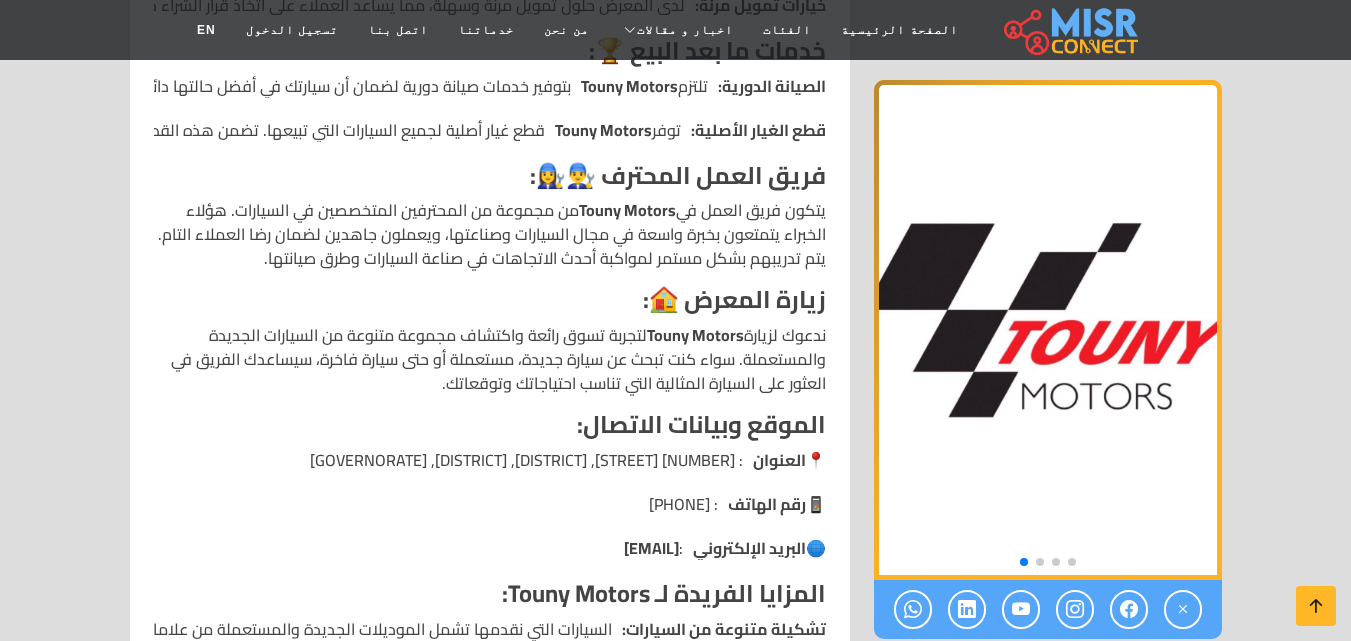 scroll, scrollTop: 1320, scrollLeft: 0, axis: vertical 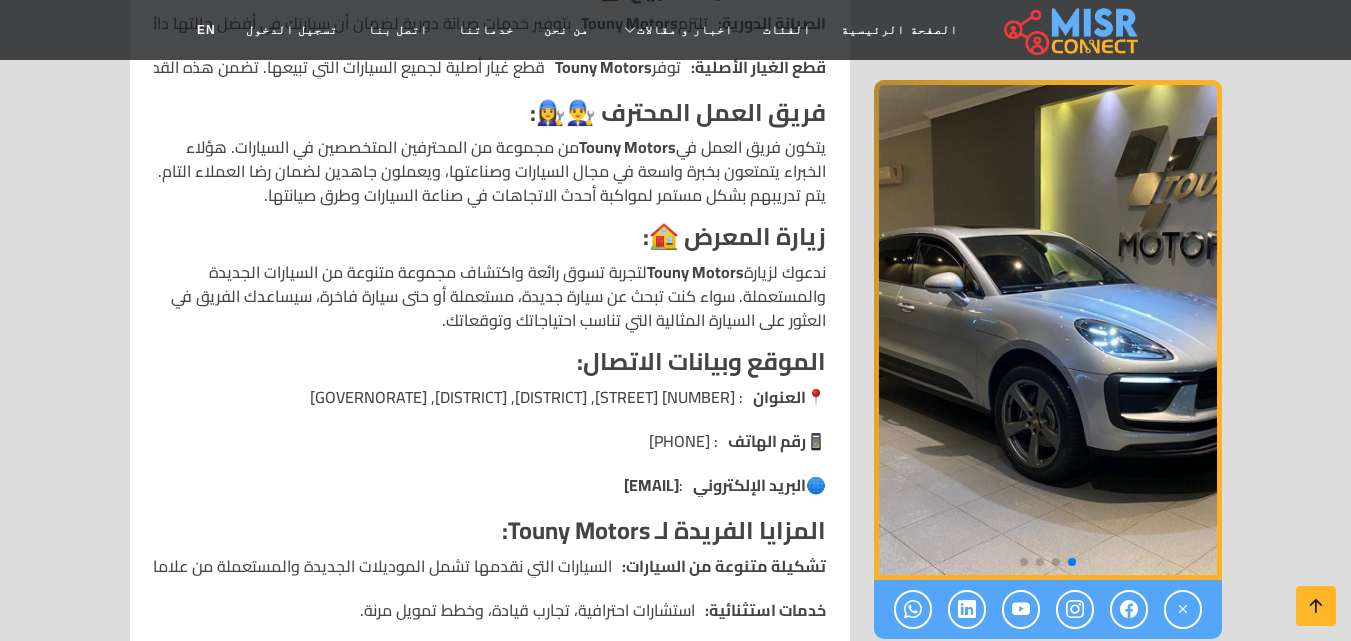 click on "📍  العنوان : 38 وادي النيل، جزيرة ميت عقبة، العجوزة، محافظة الجيزة" at bounding box center (490, 397) 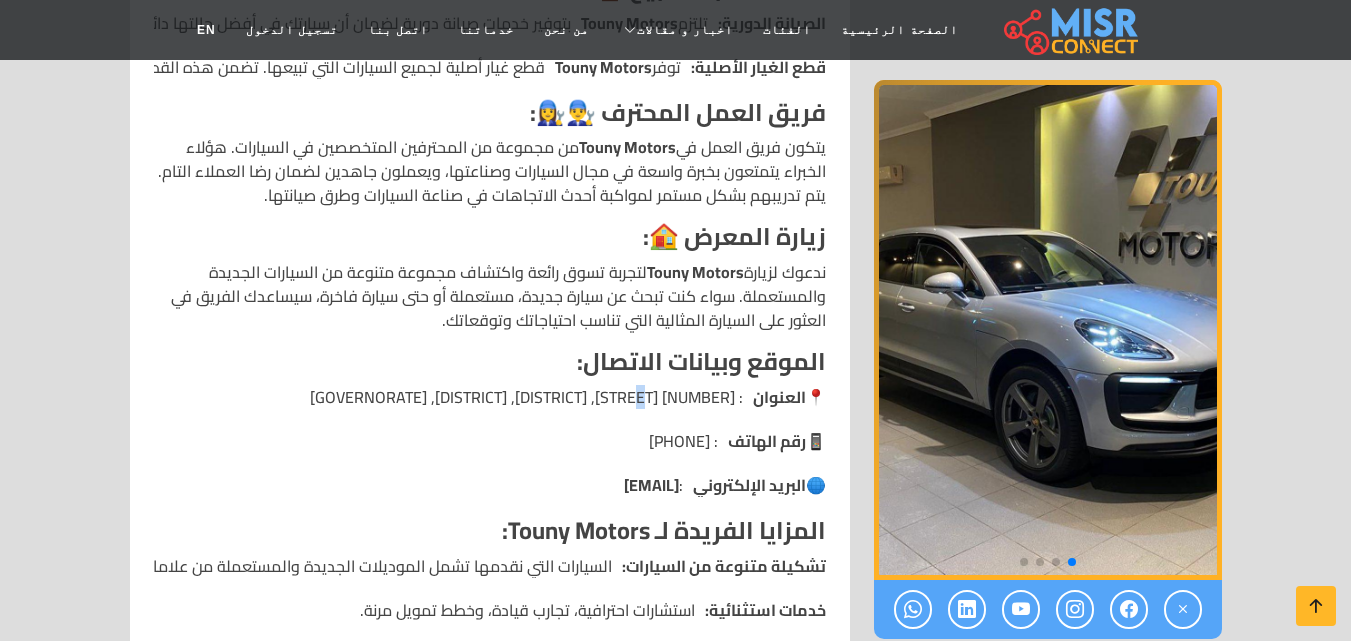 click on "📍  العنوان : 38 وادي النيل، جزيرة ميت عقبة، العجوزة، محافظة الجيزة" at bounding box center [490, 397] 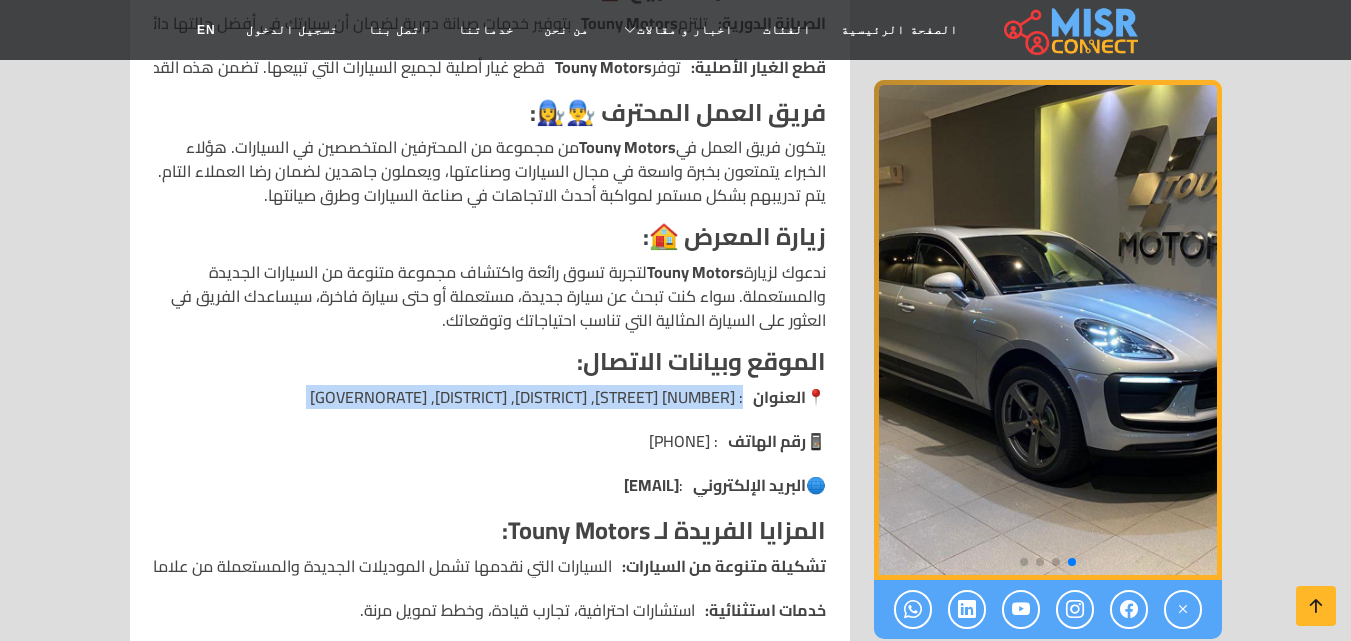 click on "📍  العنوان : 38 وادي النيل، جزيرة ميت عقبة، العجوزة، محافظة الجيزة" at bounding box center (490, 397) 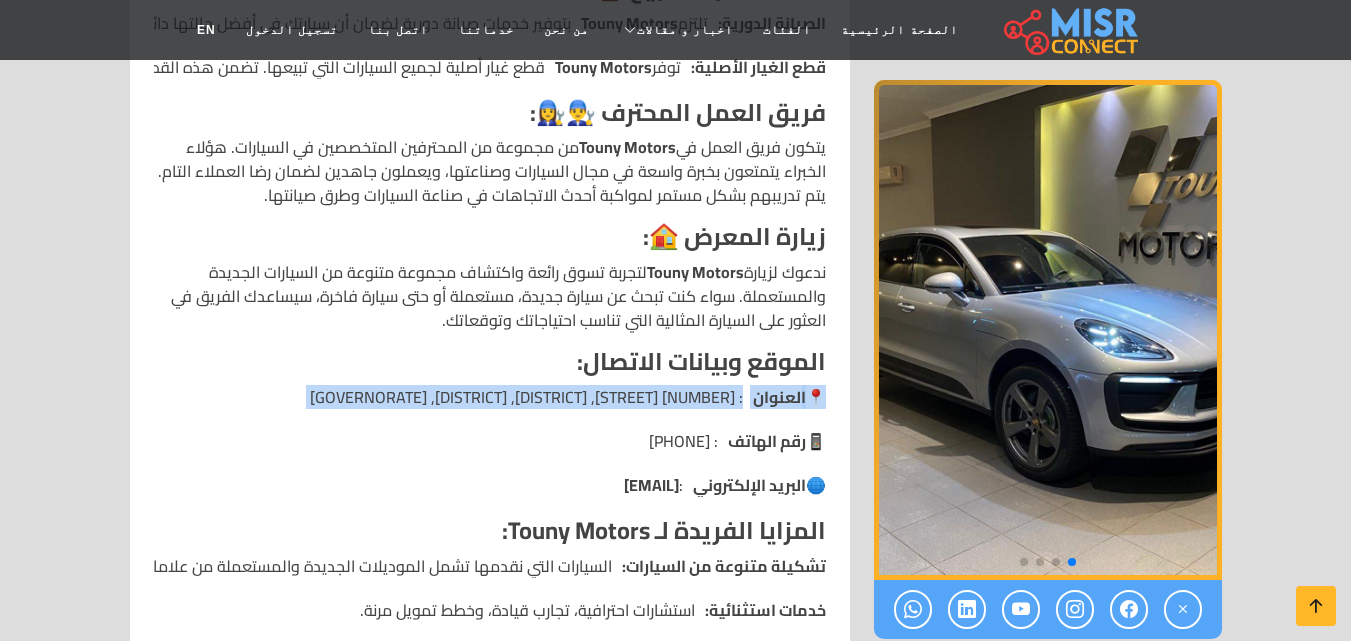 drag, startPoint x: 648, startPoint y: 400, endPoint x: 474, endPoint y: 383, distance: 174.82849 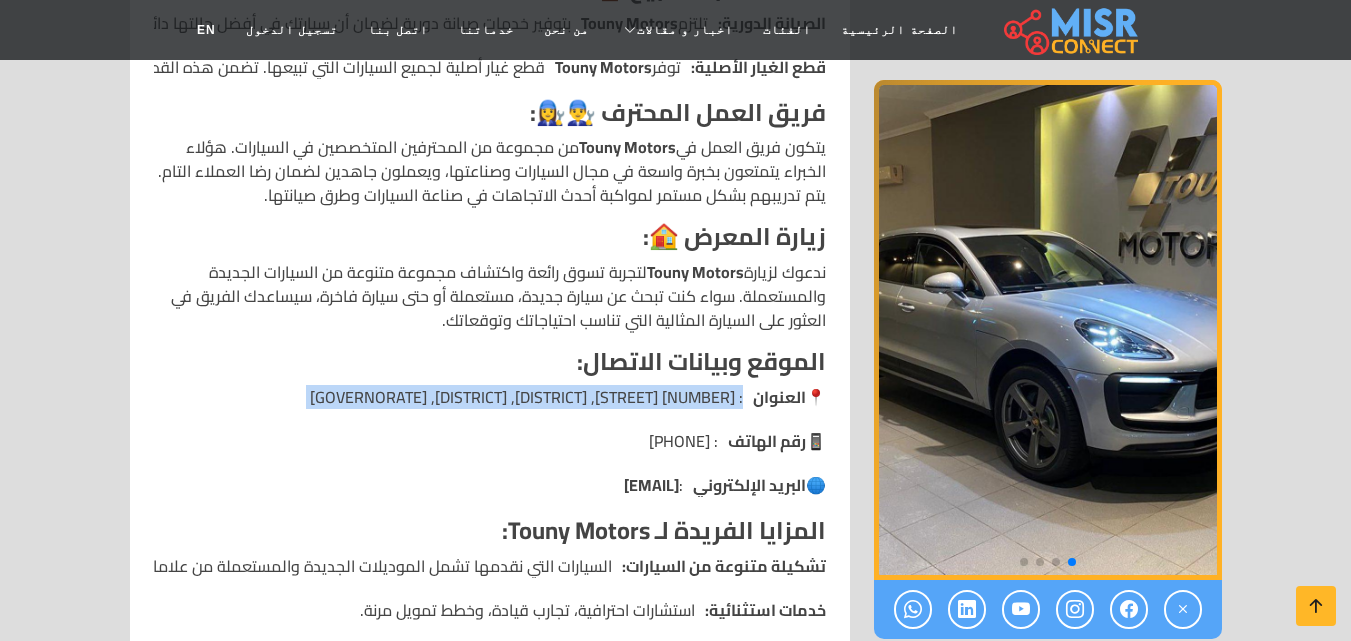 click on "📍  العنوان : 38 وادي النيل، جزيرة ميت عقبة، العجوزة، محافظة الجيزة" at bounding box center (490, 397) 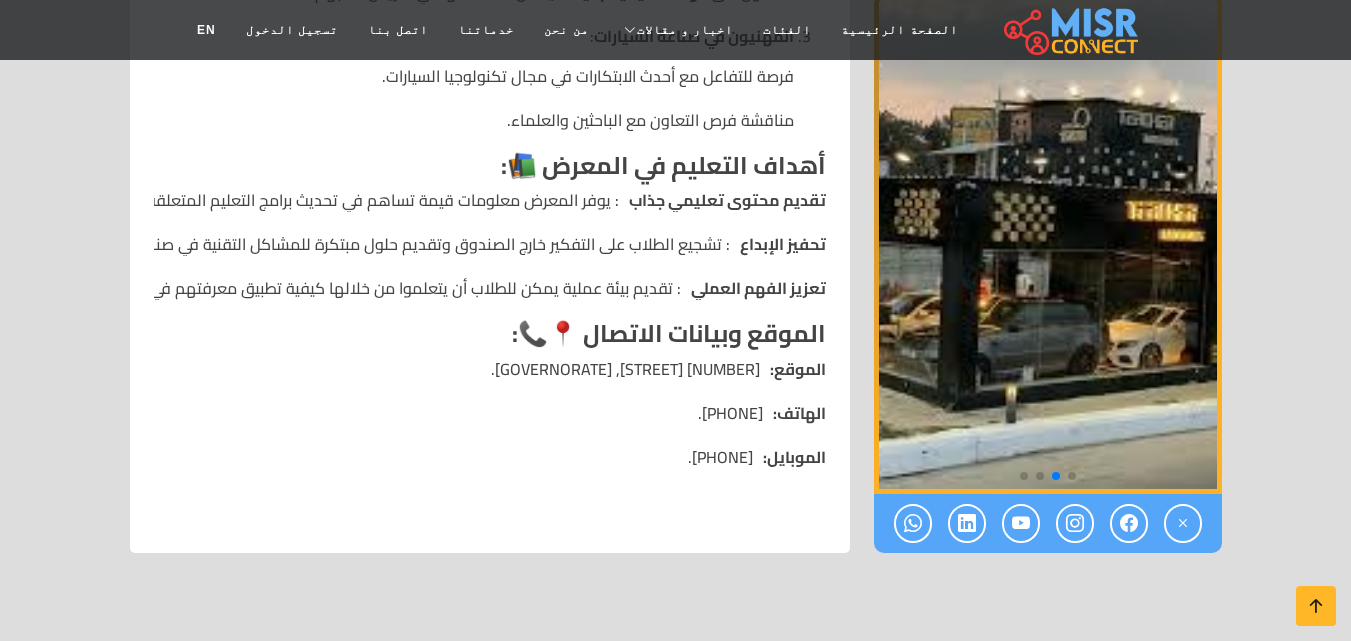scroll, scrollTop: 2320, scrollLeft: 0, axis: vertical 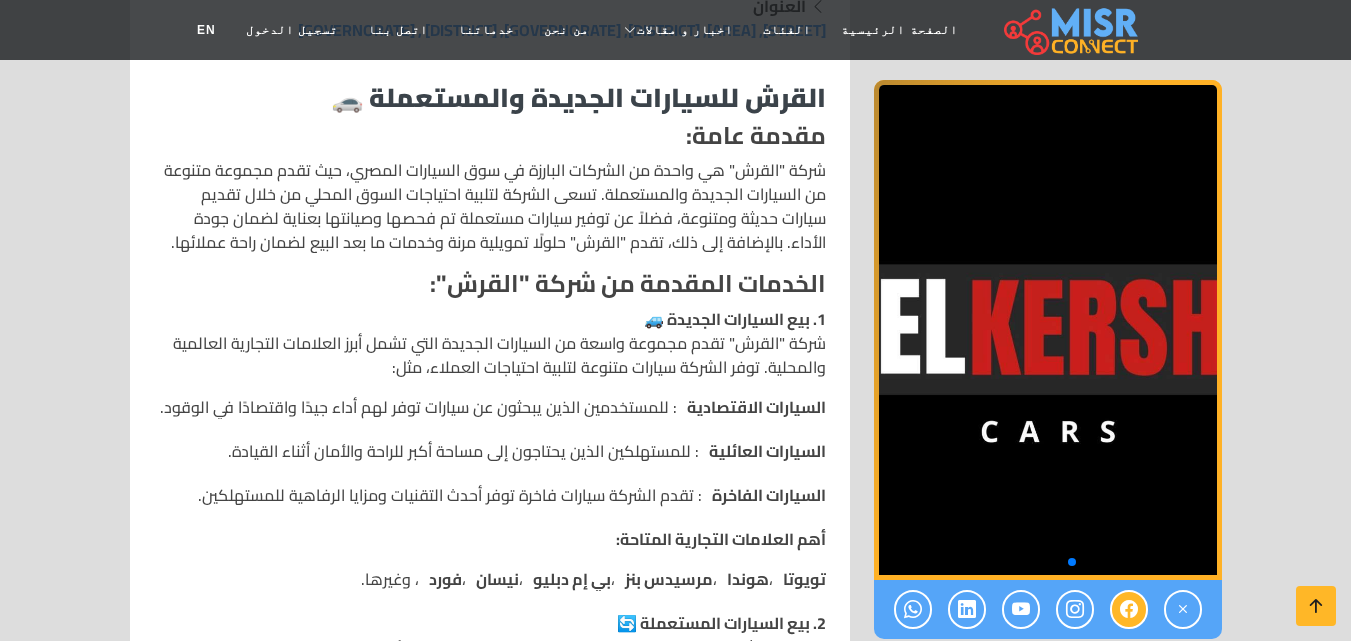 click at bounding box center [1129, 609] 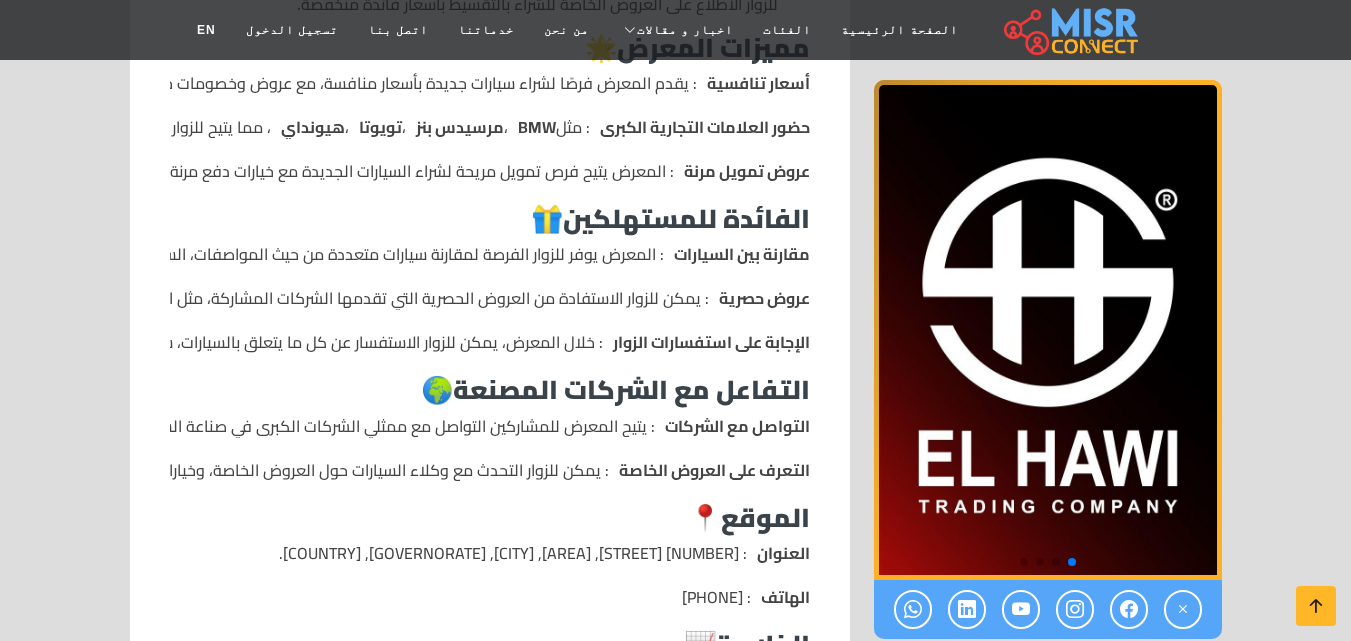 scroll, scrollTop: 2240, scrollLeft: 0, axis: vertical 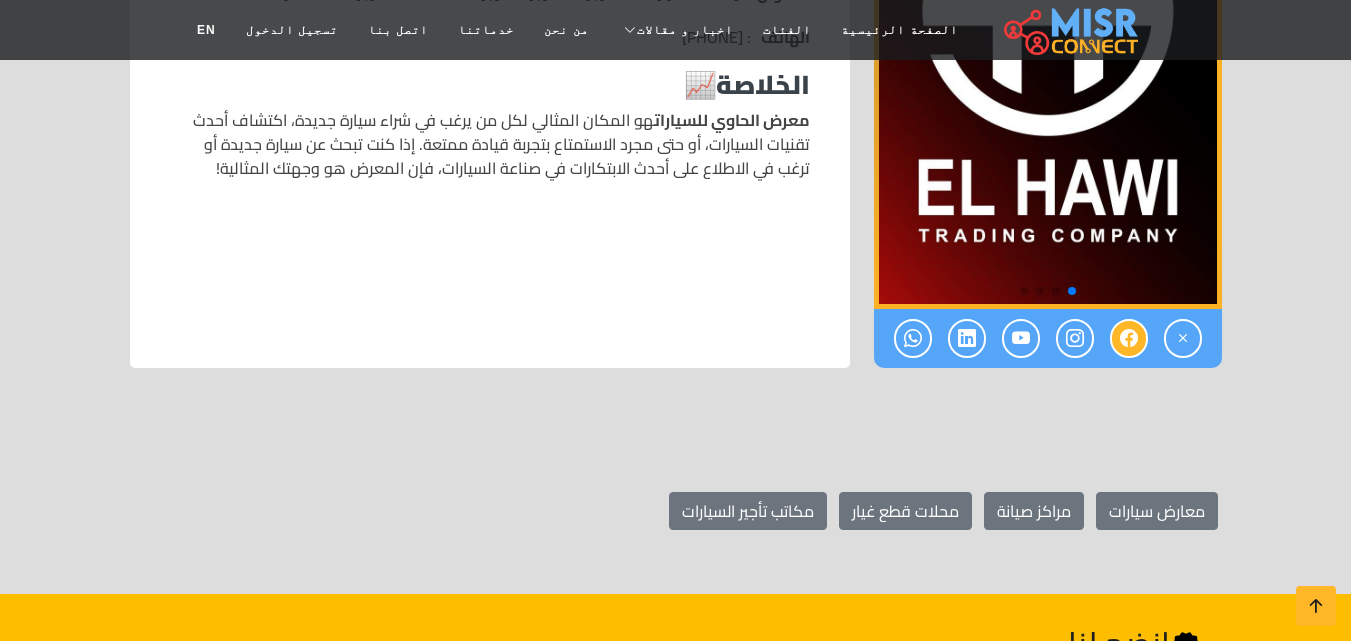 click at bounding box center (1129, 338) 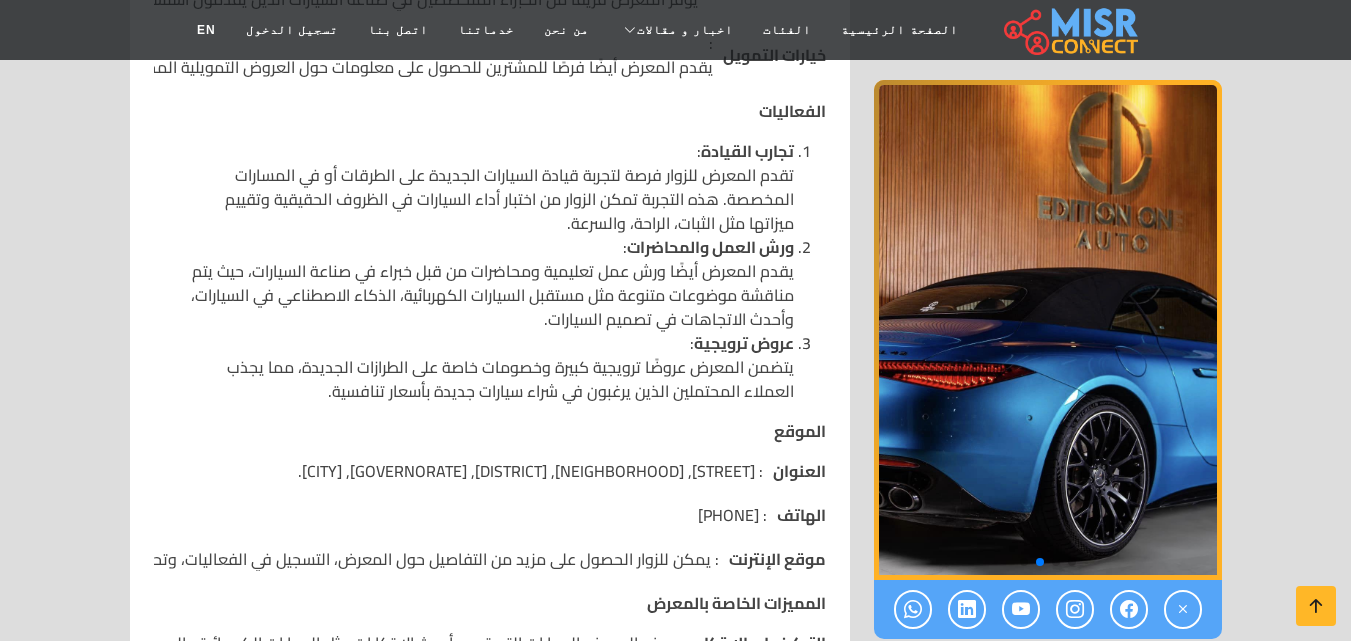 scroll, scrollTop: 1240, scrollLeft: 0, axis: vertical 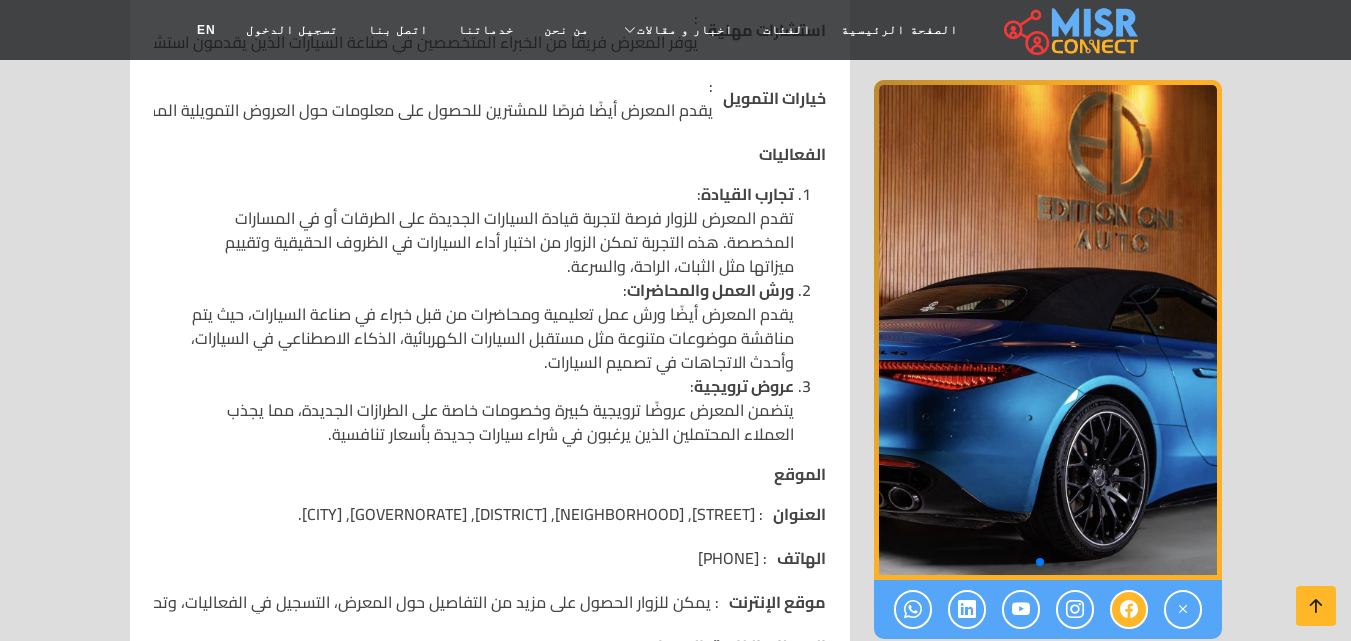 click at bounding box center [1129, 609] 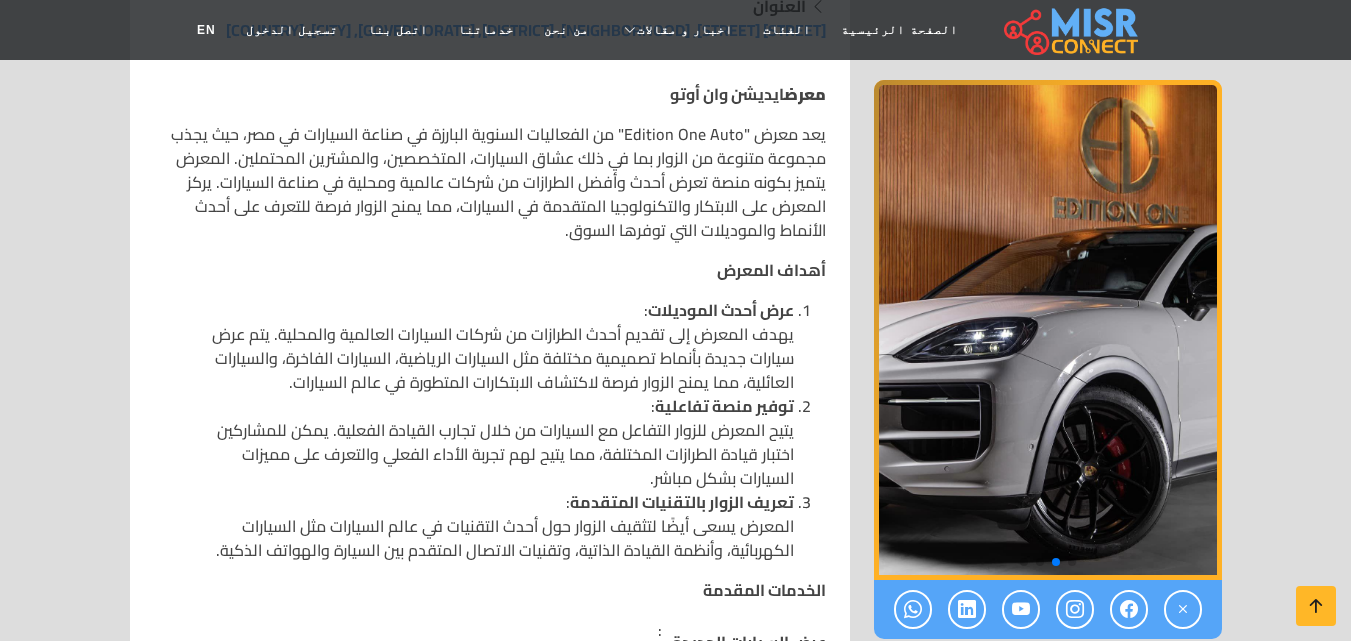scroll, scrollTop: 1120, scrollLeft: 0, axis: vertical 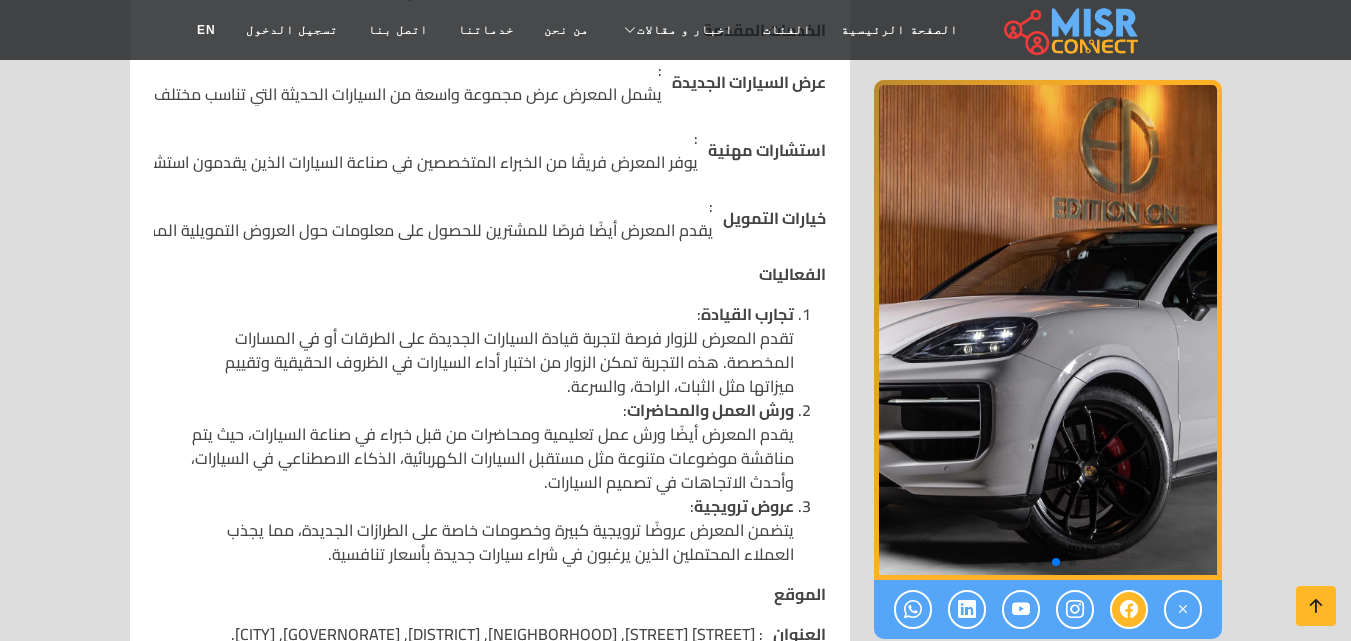 click at bounding box center [1129, 609] 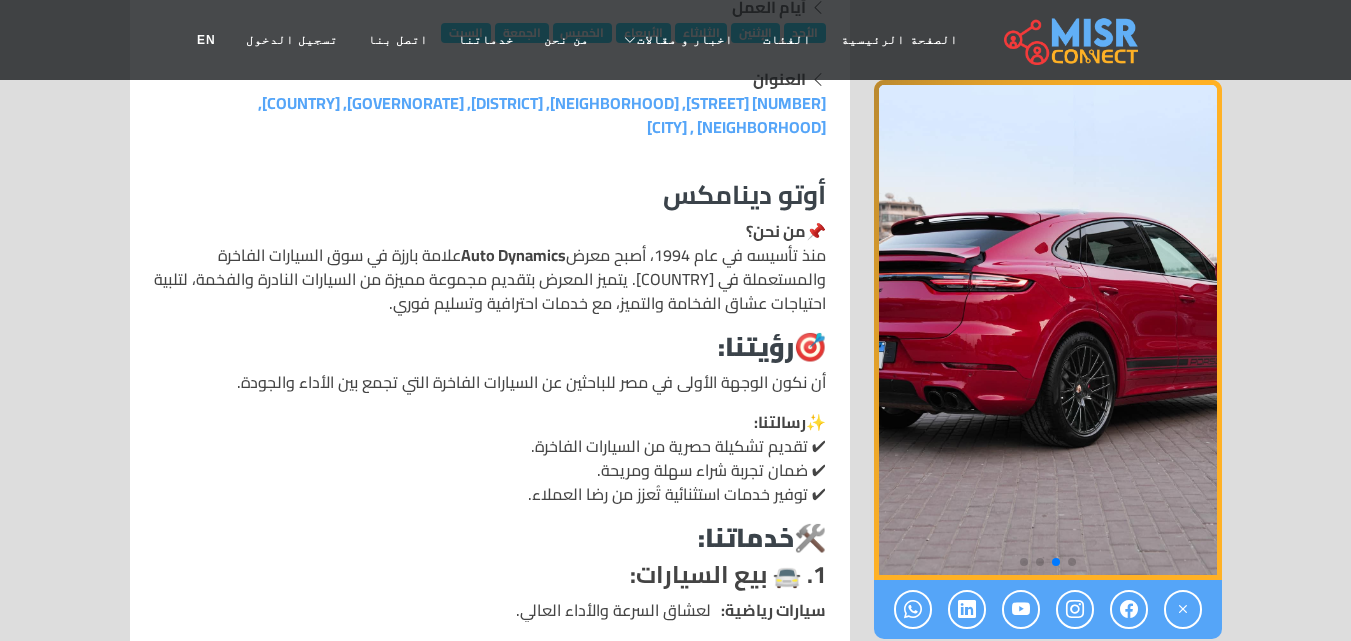 scroll, scrollTop: 560, scrollLeft: 0, axis: vertical 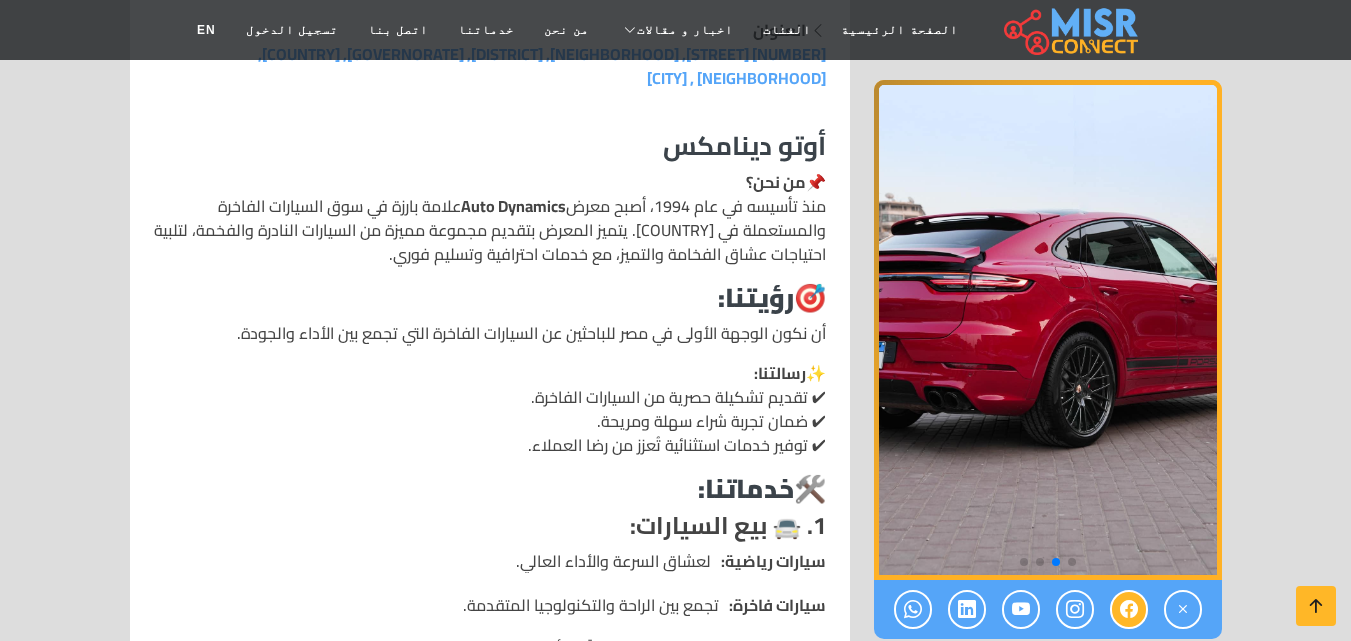 click at bounding box center (1129, 609) 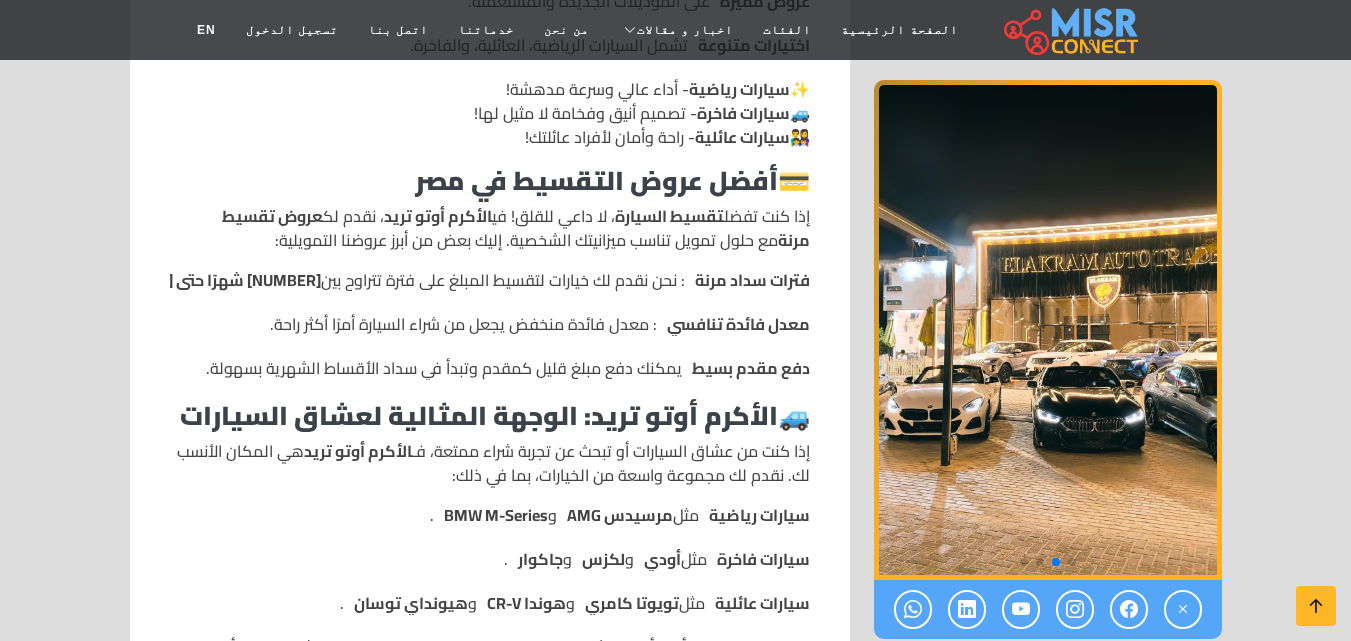 scroll, scrollTop: 1080, scrollLeft: 0, axis: vertical 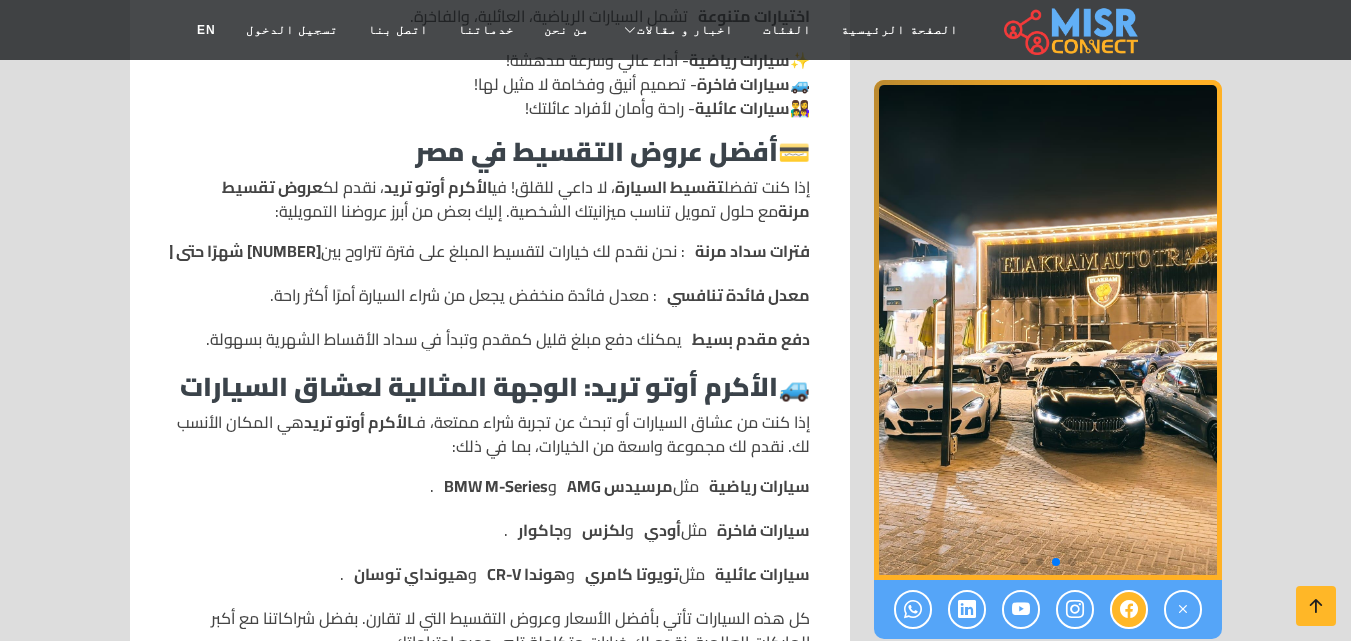 click at bounding box center (1129, 609) 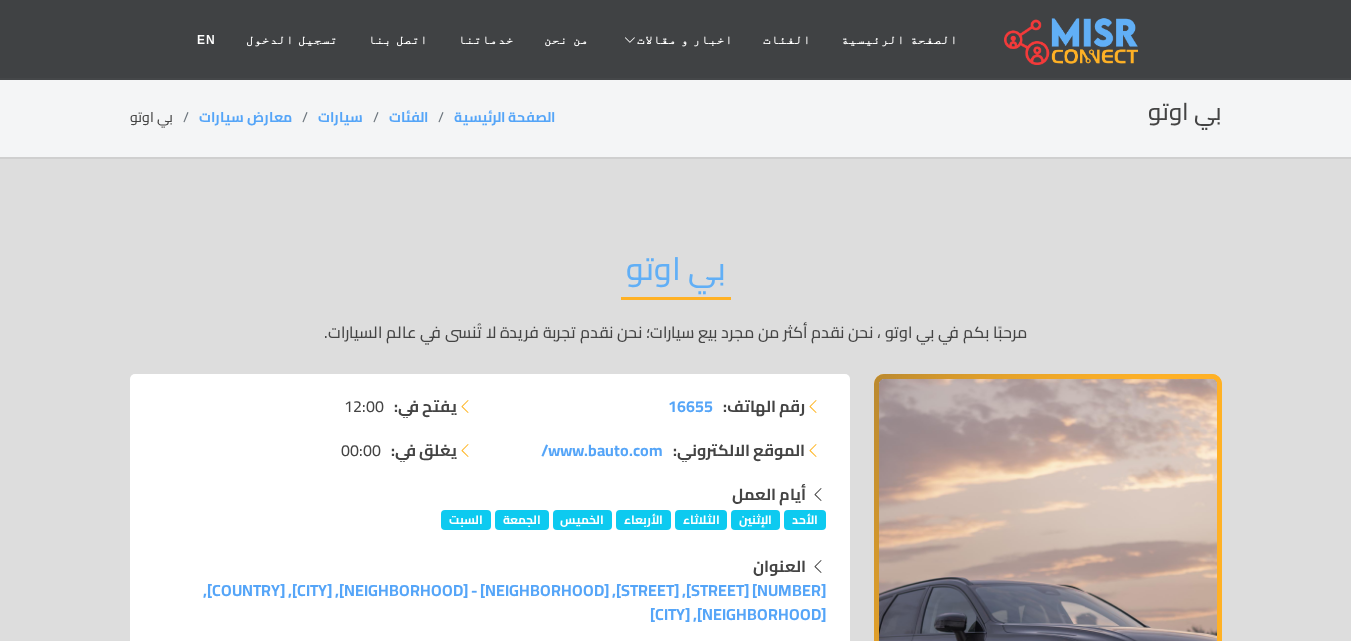 scroll, scrollTop: 560, scrollLeft: 0, axis: vertical 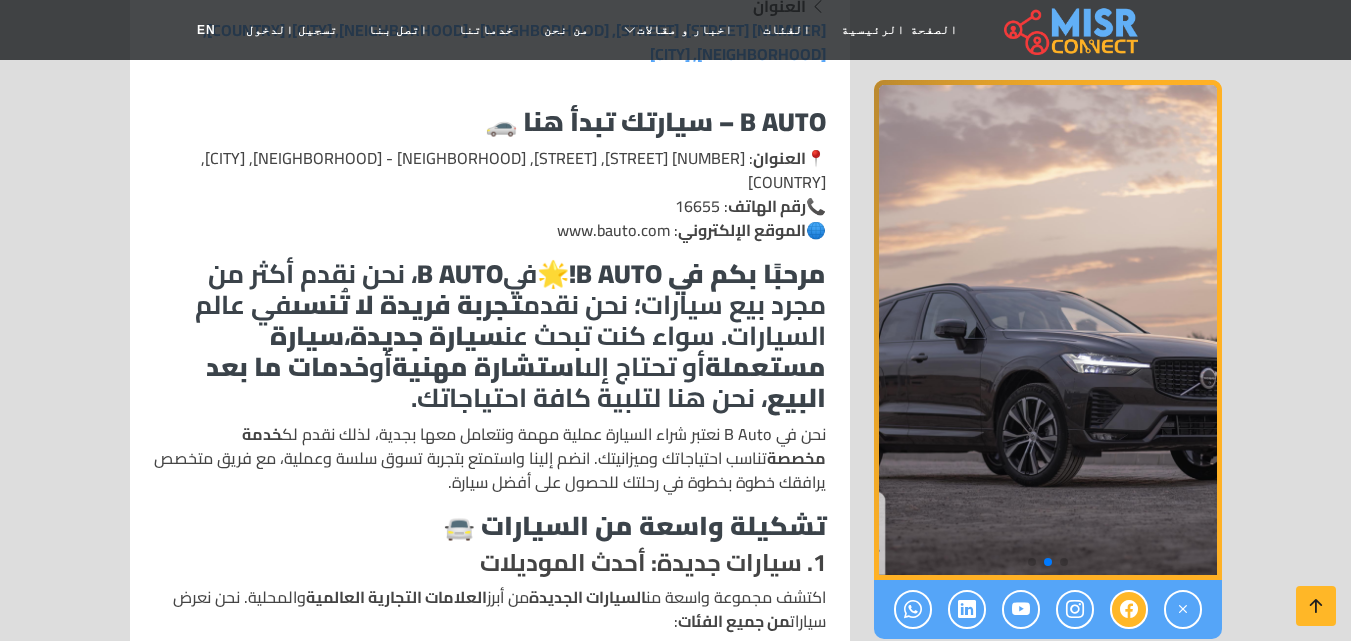 click at bounding box center (1129, 609) 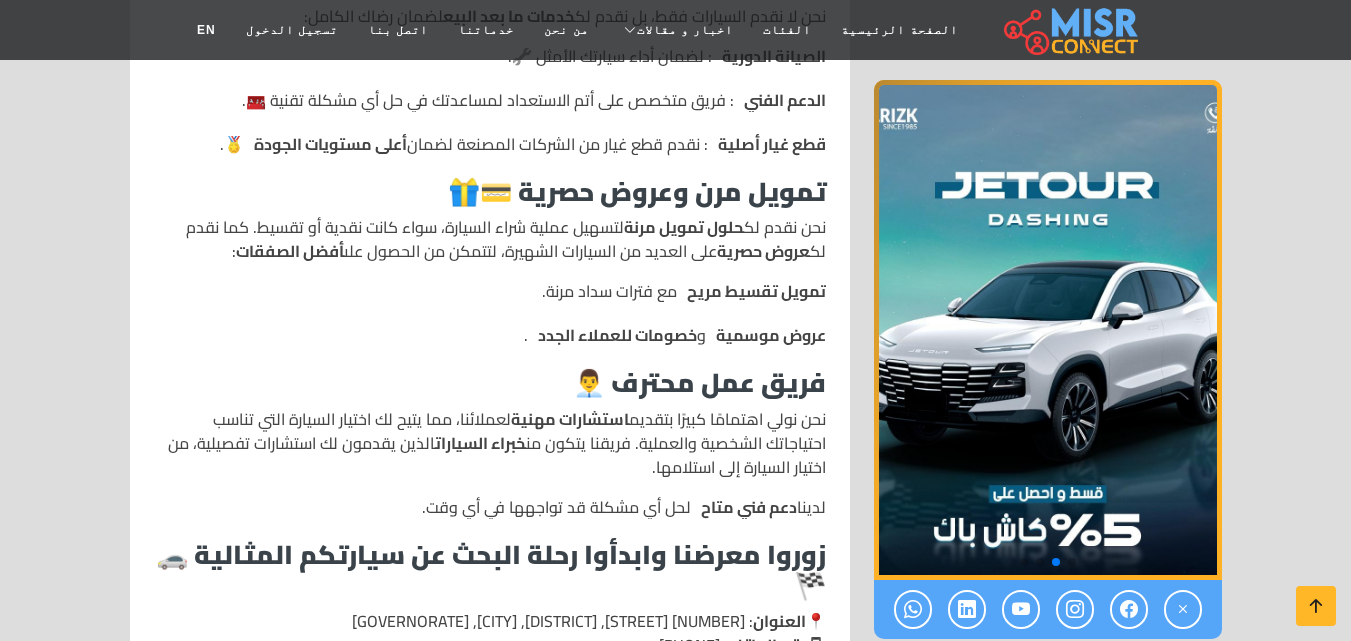scroll, scrollTop: 1120, scrollLeft: 0, axis: vertical 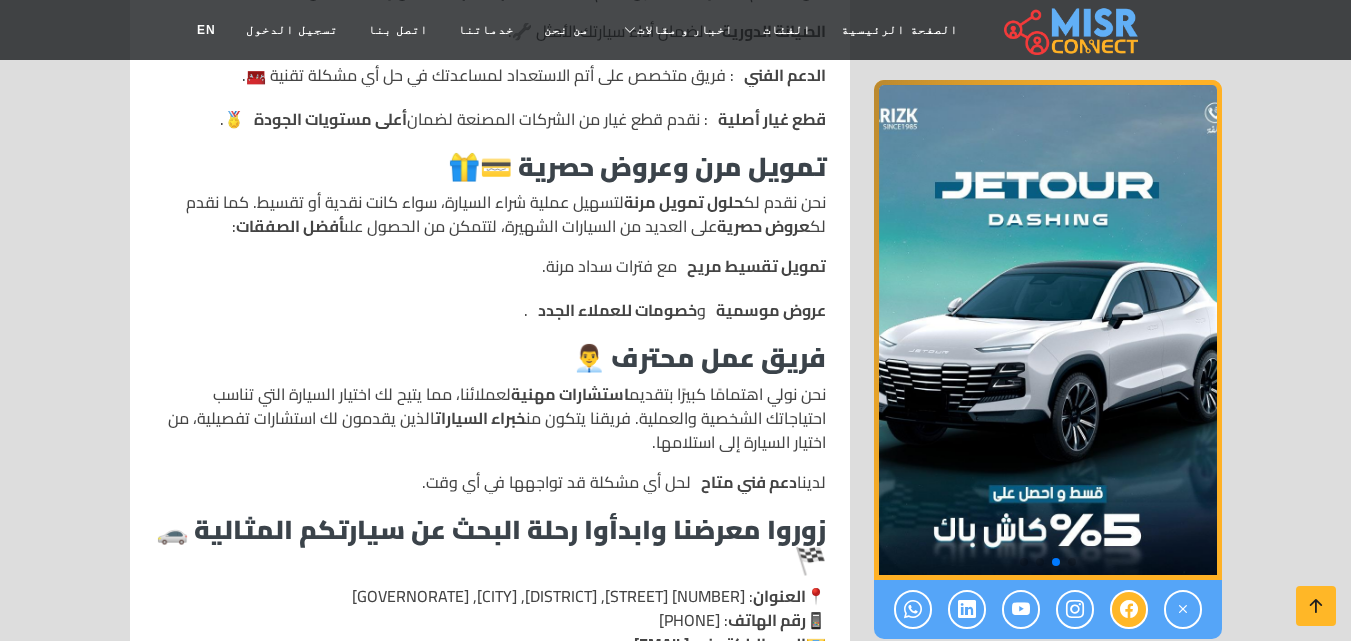 click at bounding box center (1129, 609) 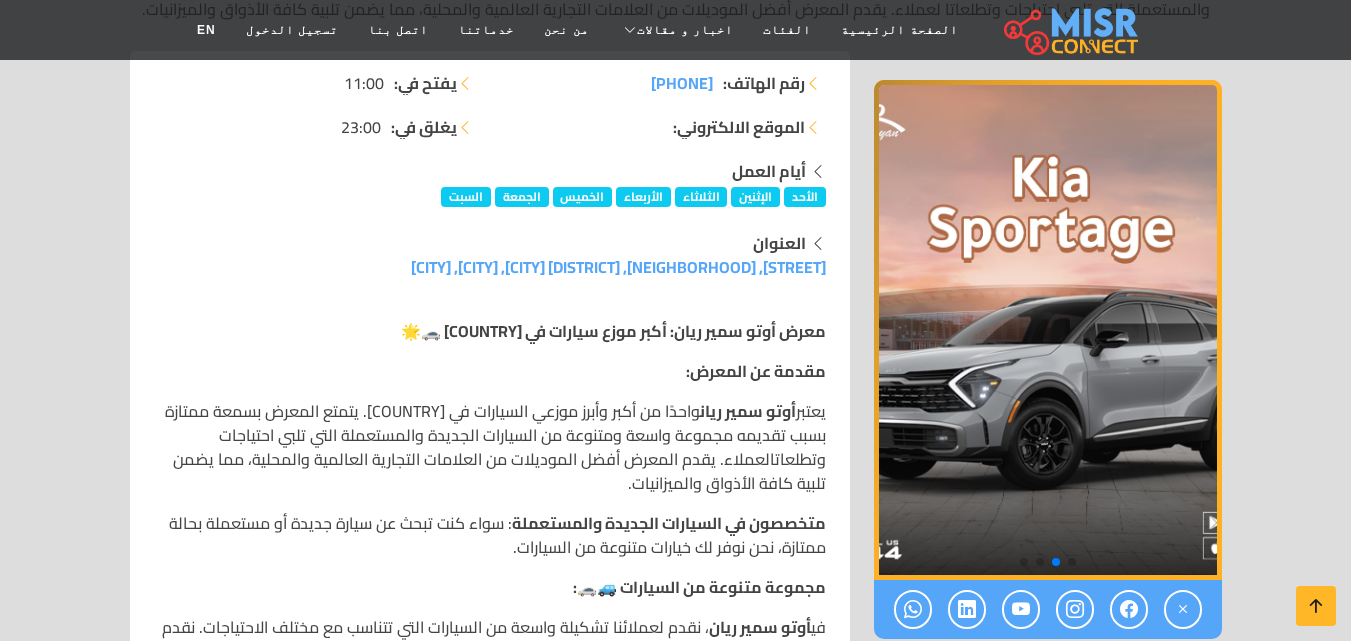 scroll, scrollTop: 360, scrollLeft: 0, axis: vertical 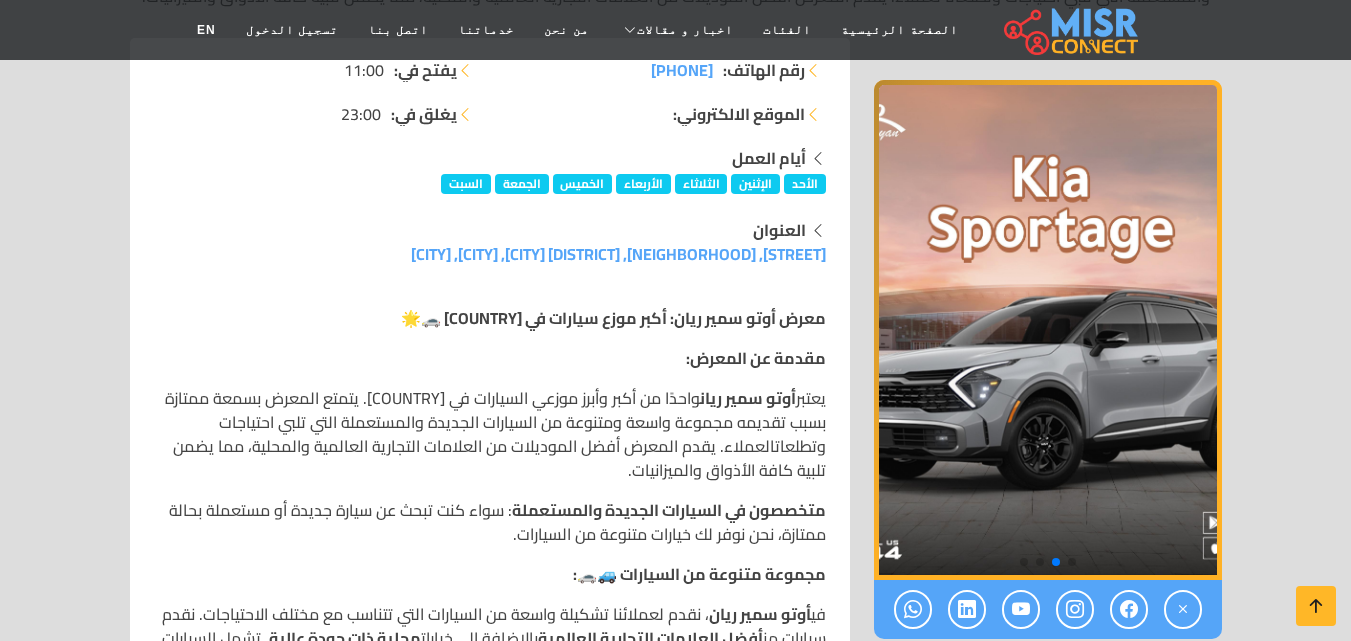 click at bounding box center [1048, 609] 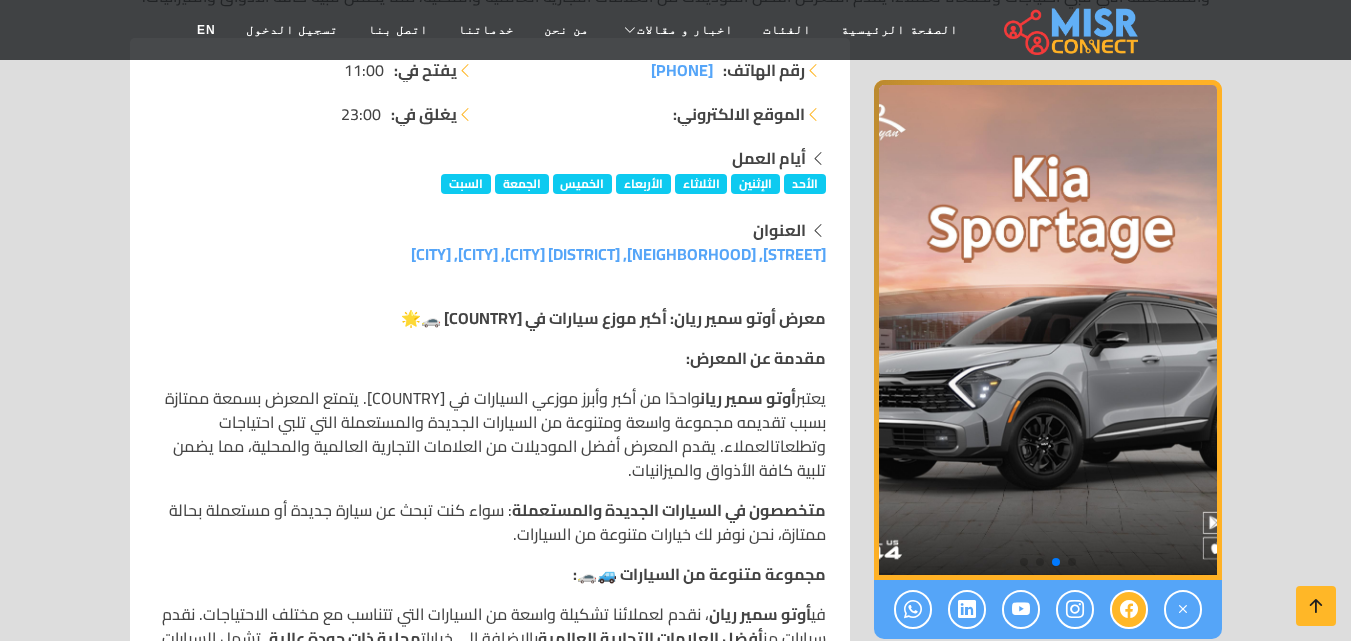 click at bounding box center (1129, 609) 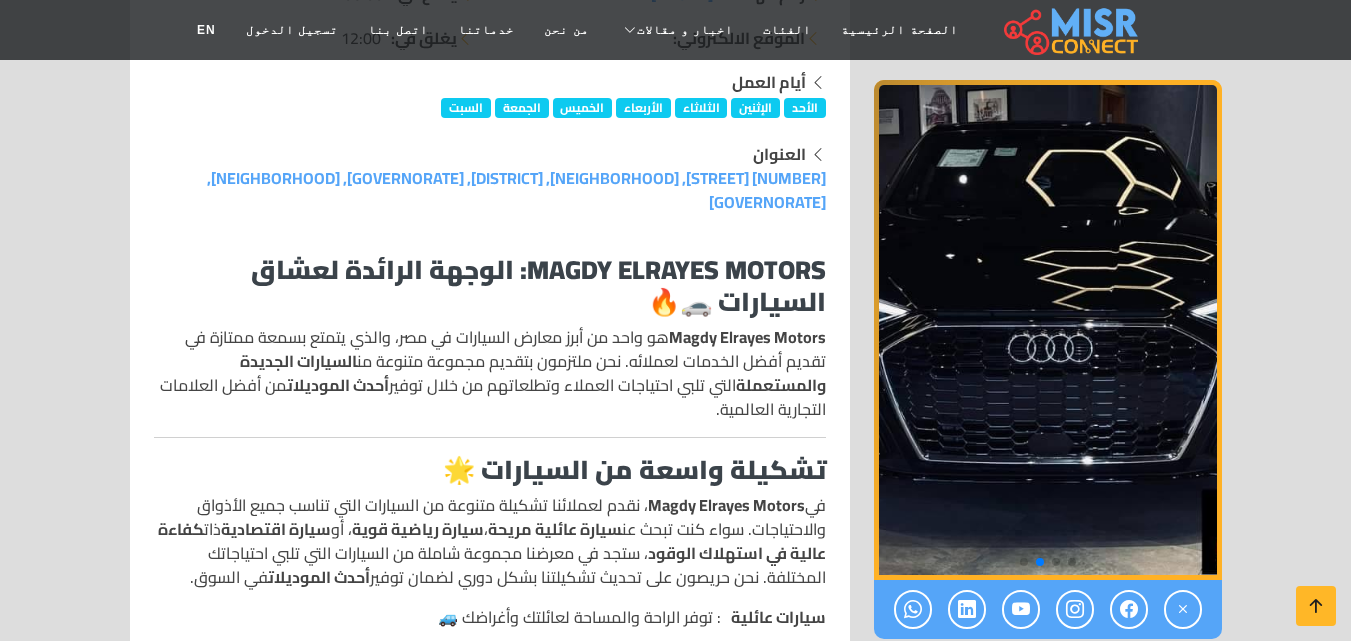 scroll, scrollTop: 440, scrollLeft: 0, axis: vertical 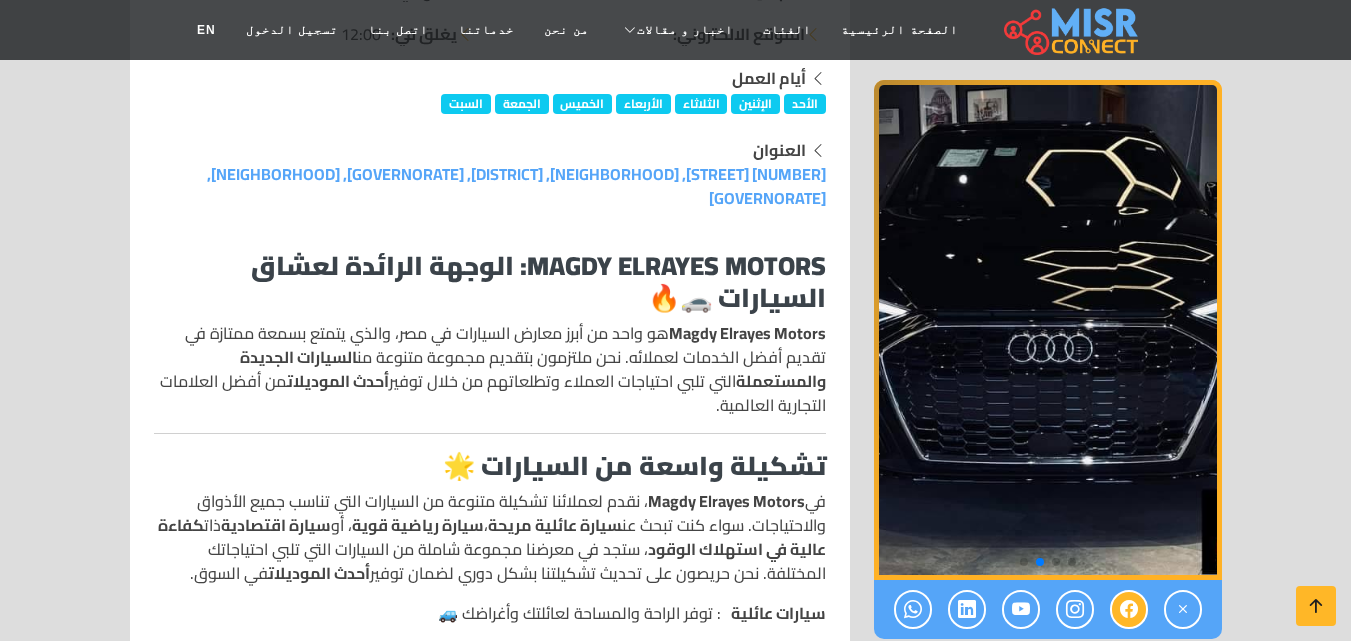 click at bounding box center [1129, 609] 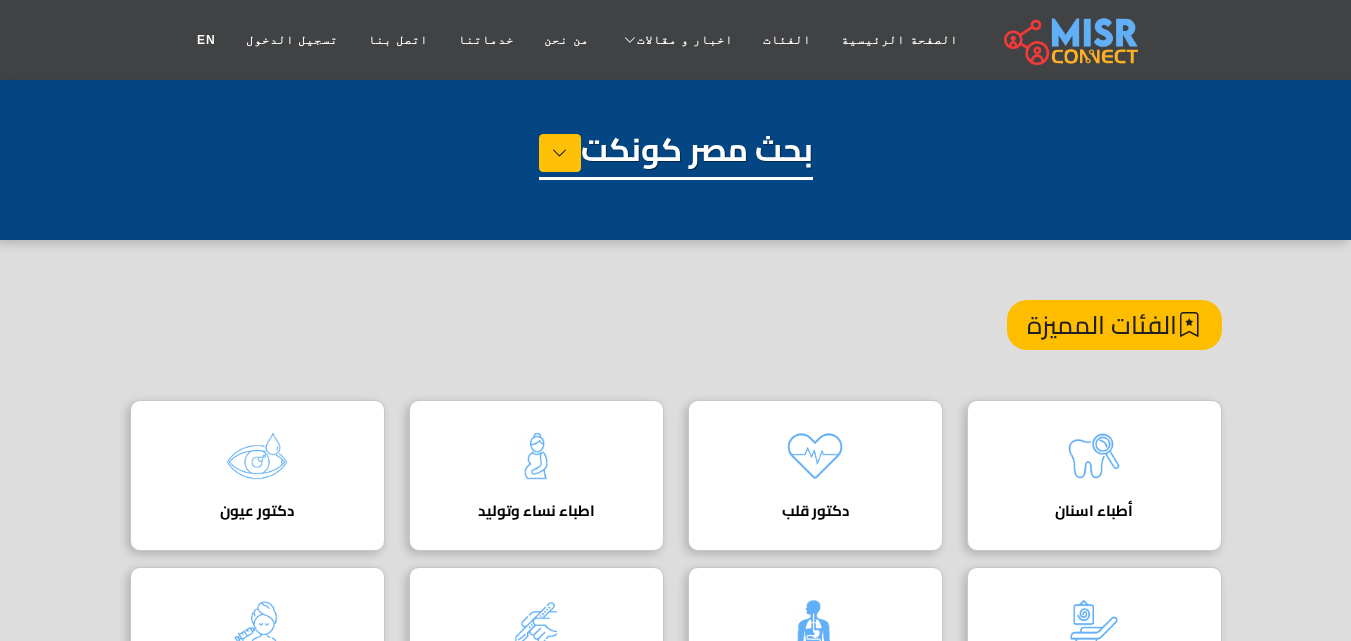 scroll, scrollTop: 0, scrollLeft: 0, axis: both 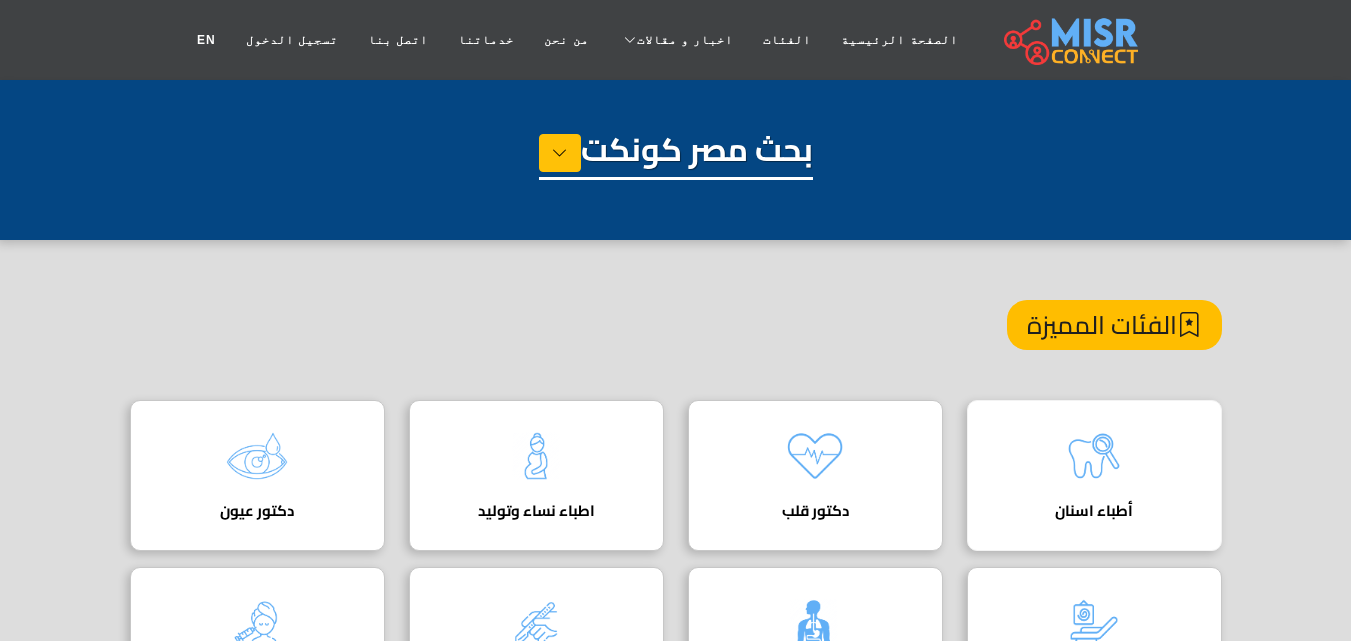 click on "أطباء اسنان" at bounding box center (1094, 475) 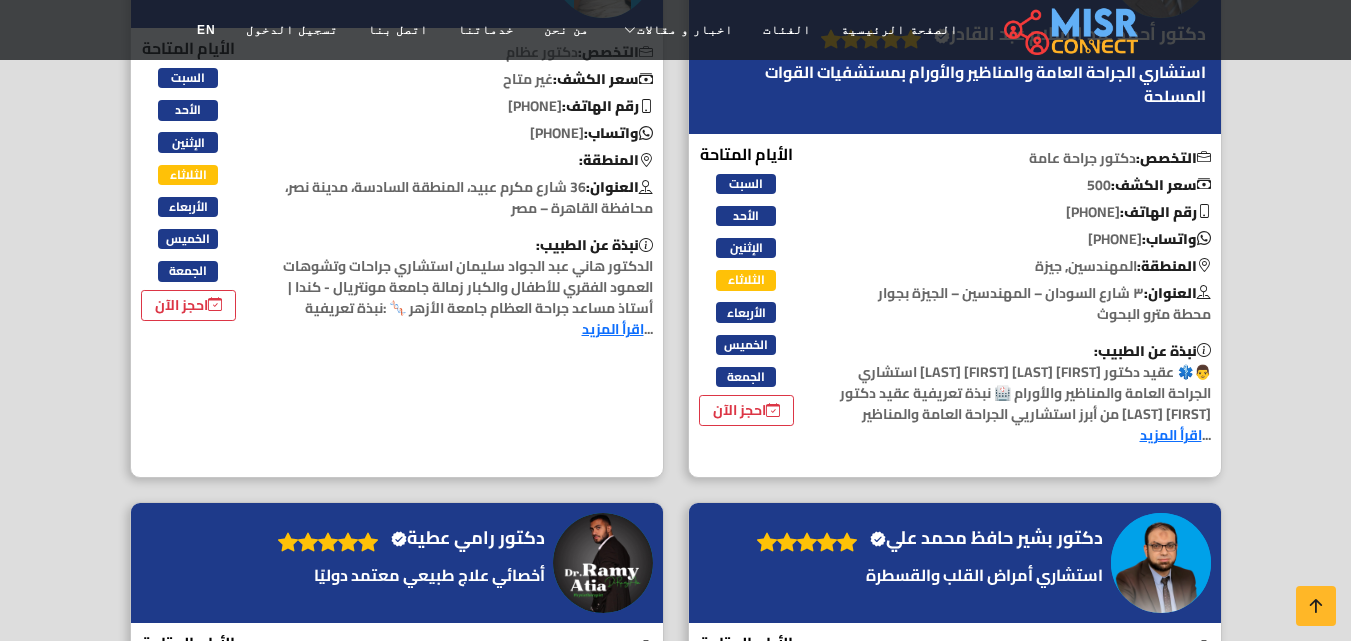 scroll, scrollTop: 2520, scrollLeft: 0, axis: vertical 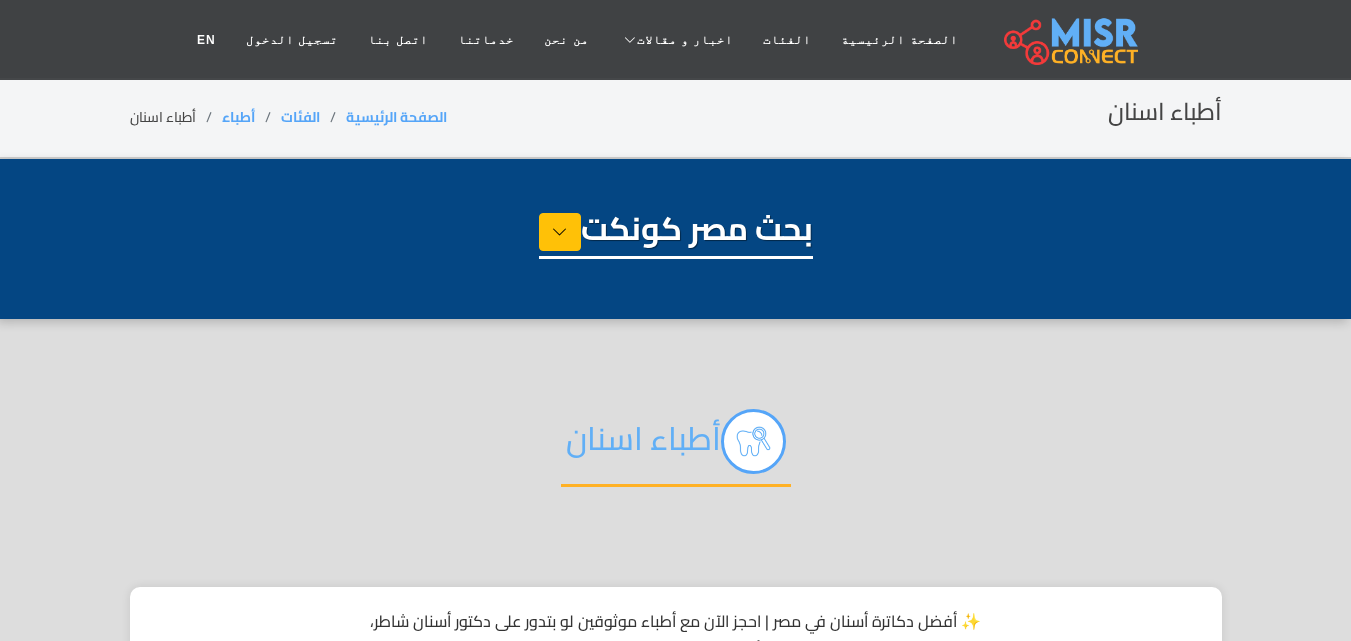 select on "*****" 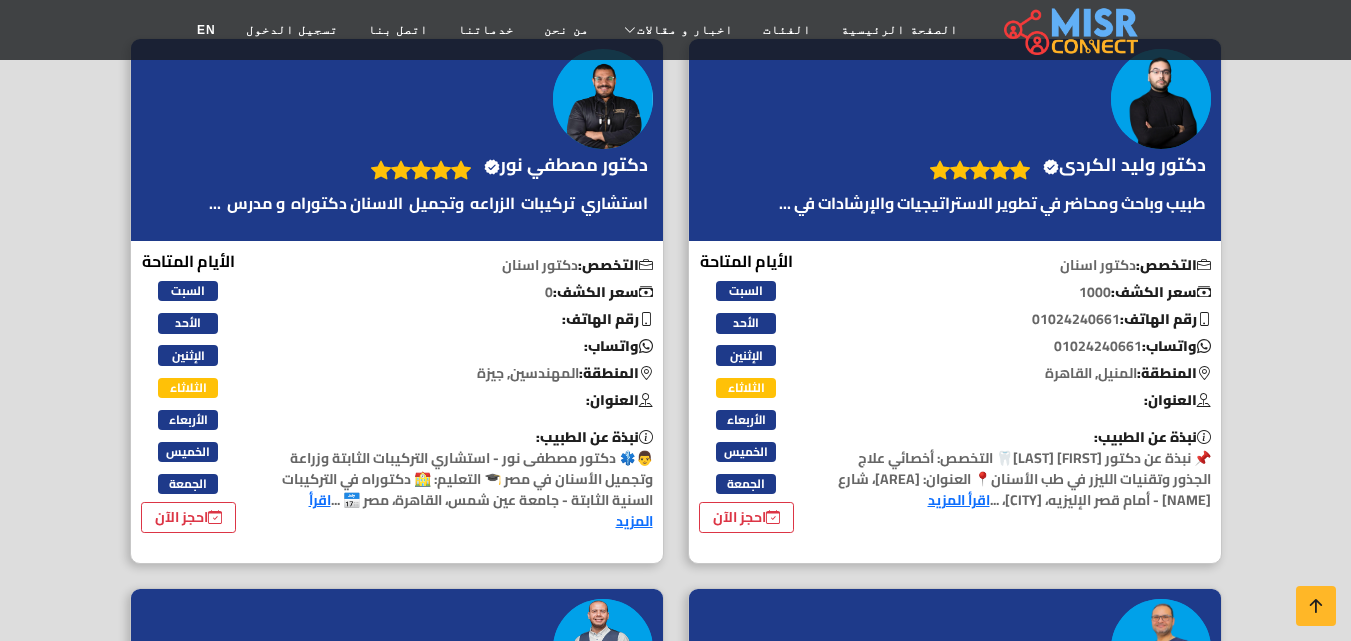scroll, scrollTop: 800, scrollLeft: 0, axis: vertical 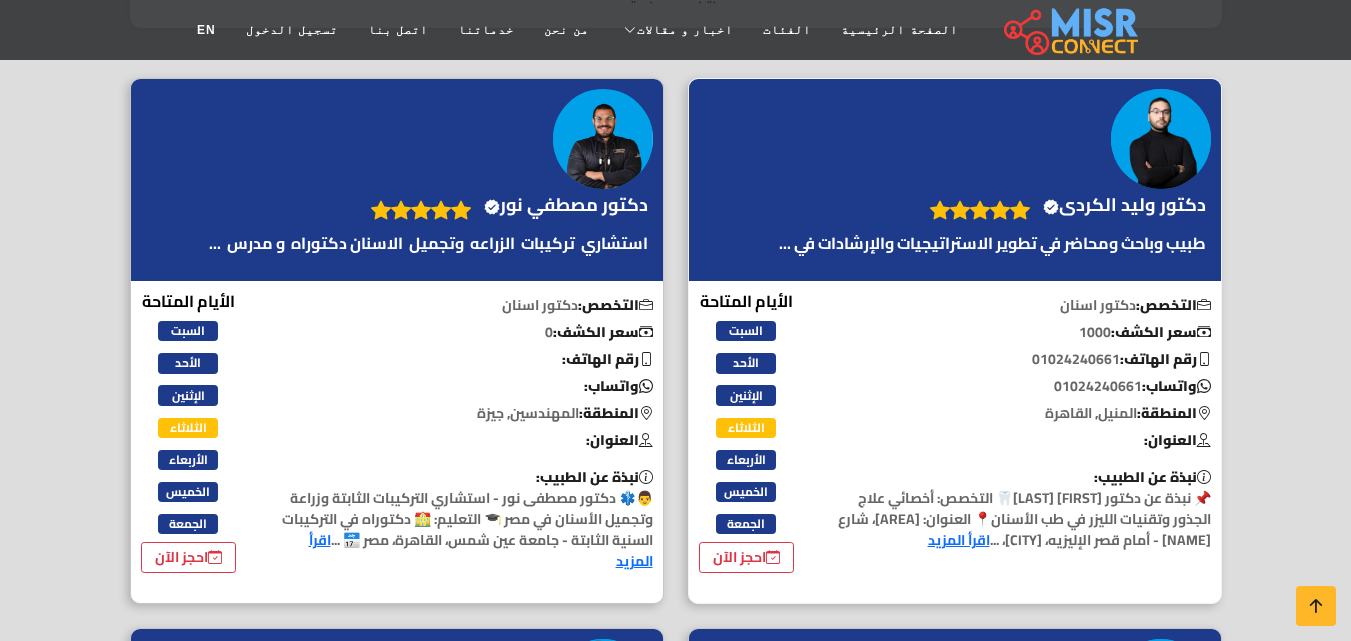 click at bounding box center (1161, 139) 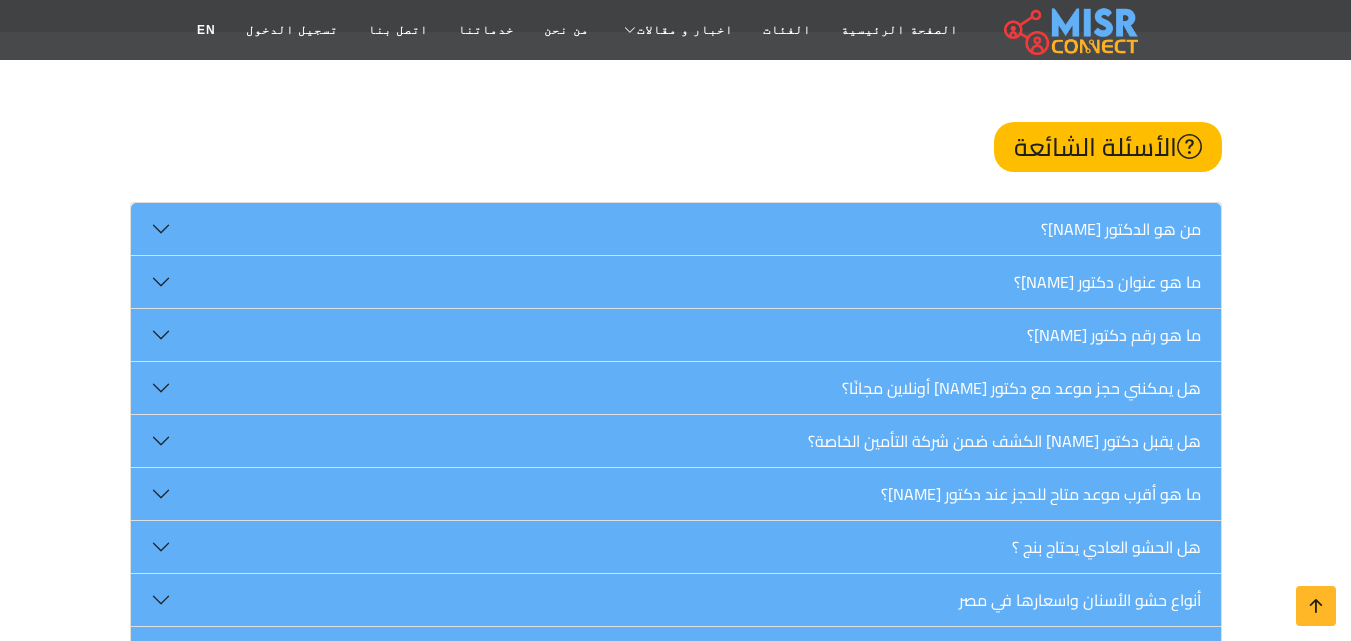 scroll, scrollTop: 1957, scrollLeft: 0, axis: vertical 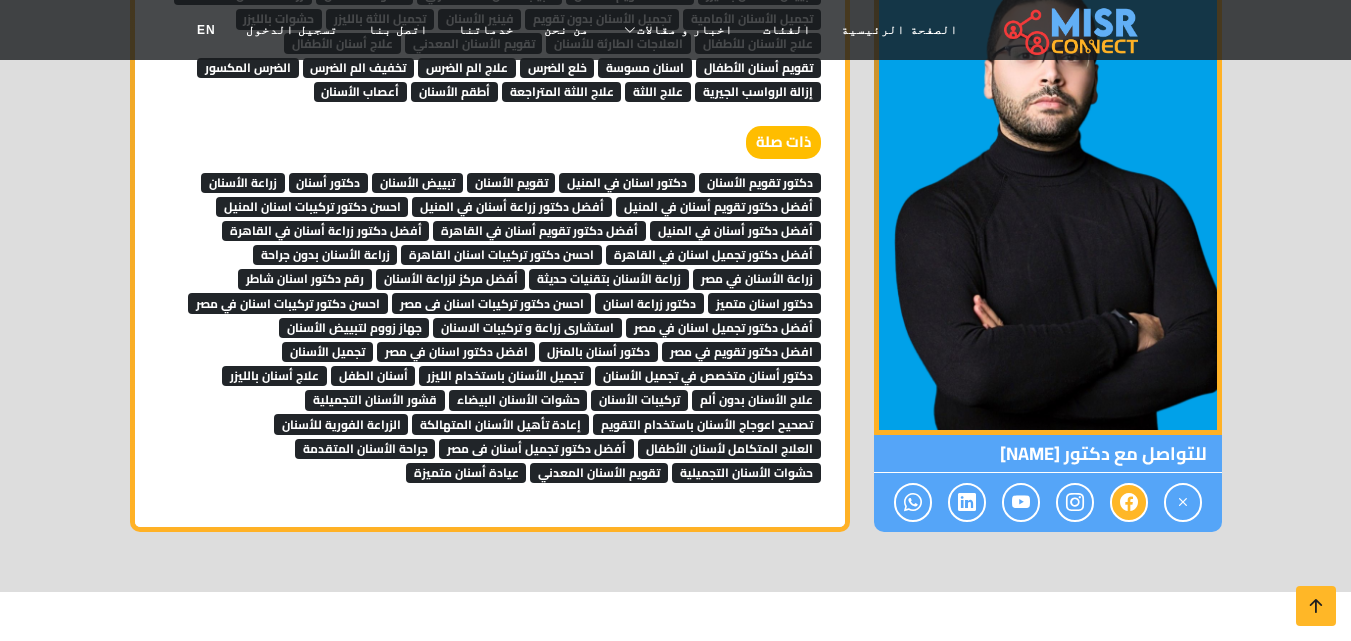 click at bounding box center [1129, 502] 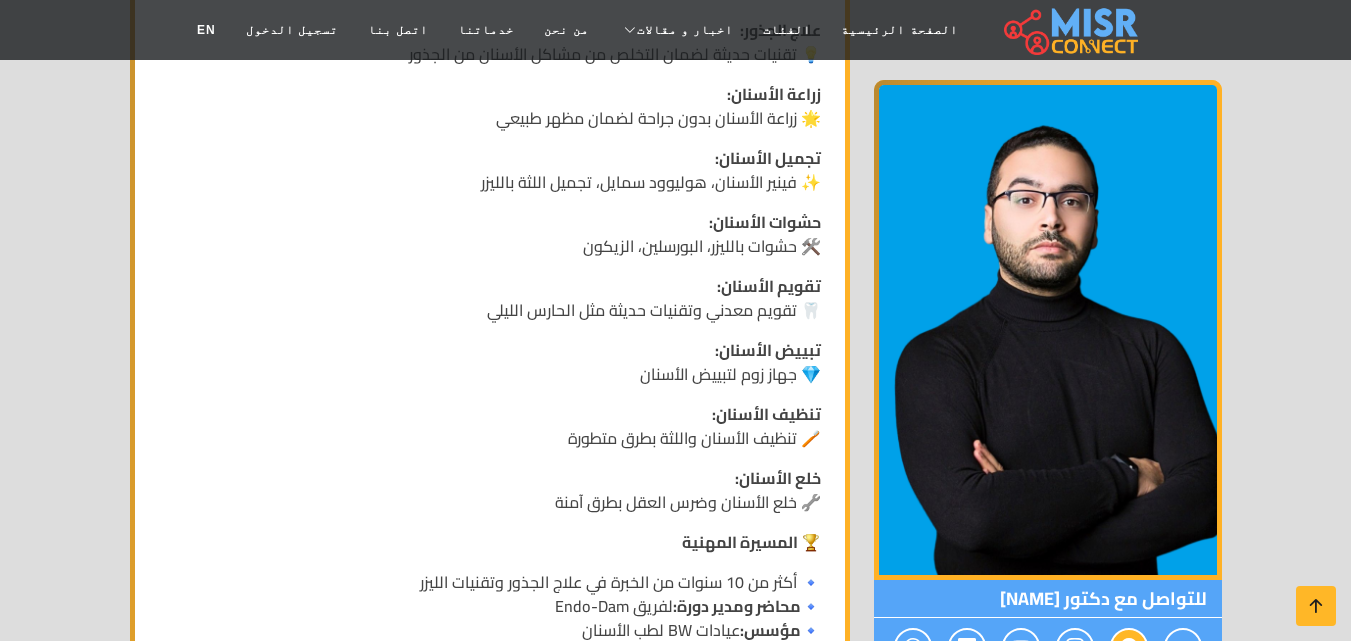 scroll, scrollTop: 277, scrollLeft: 0, axis: vertical 